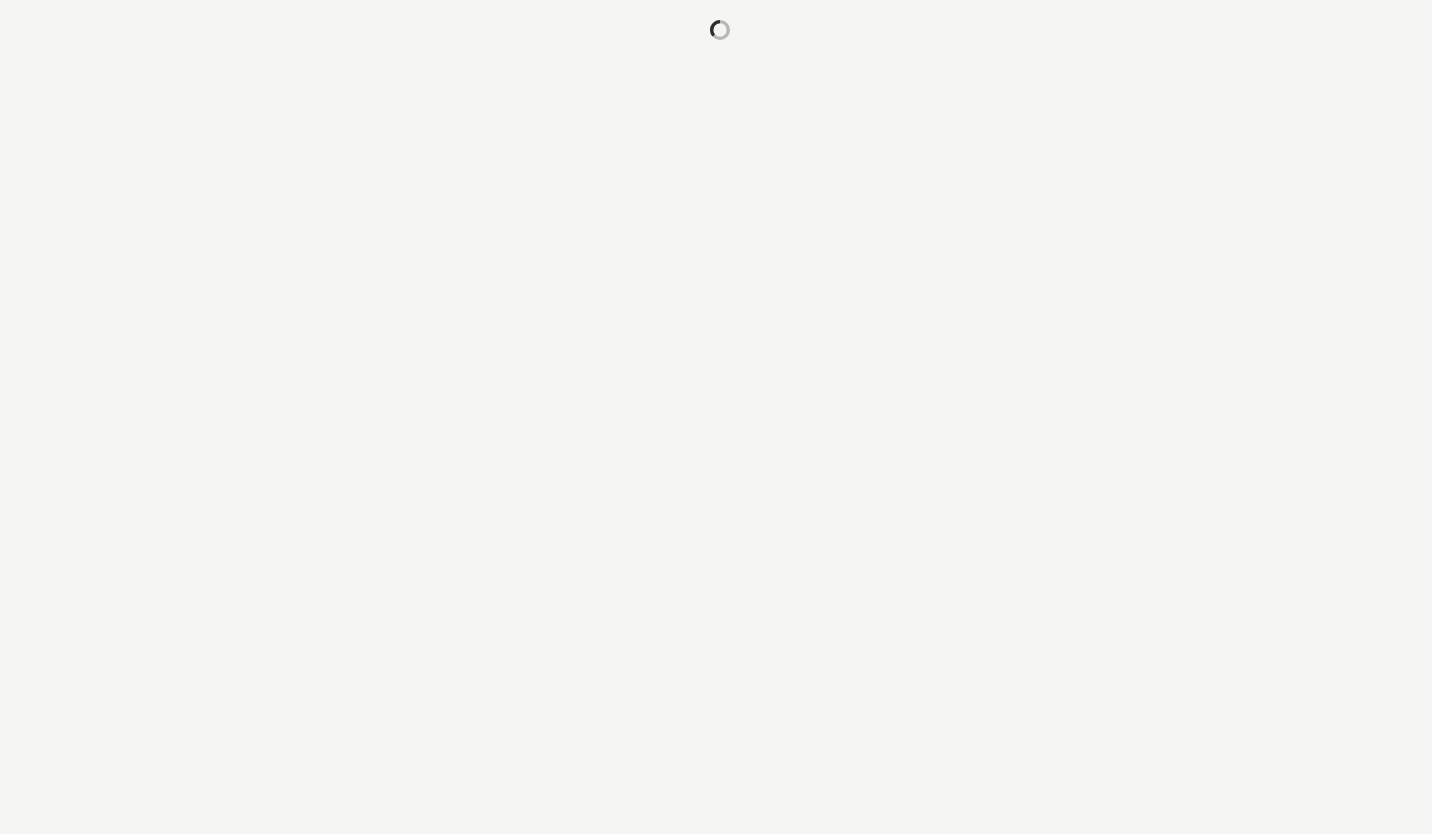 scroll, scrollTop: 0, scrollLeft: 0, axis: both 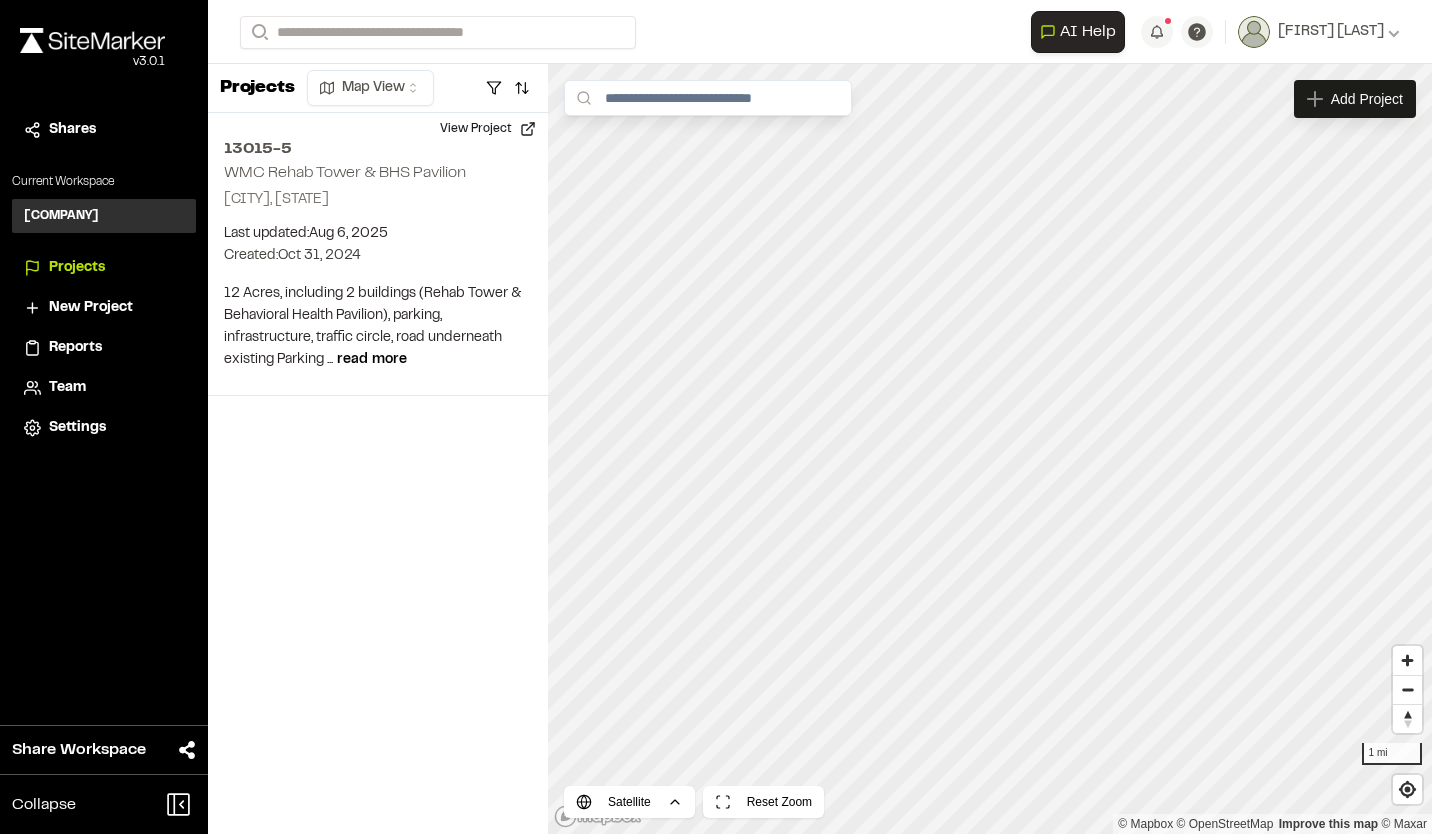 click on "Reports" at bounding box center (75, 348) 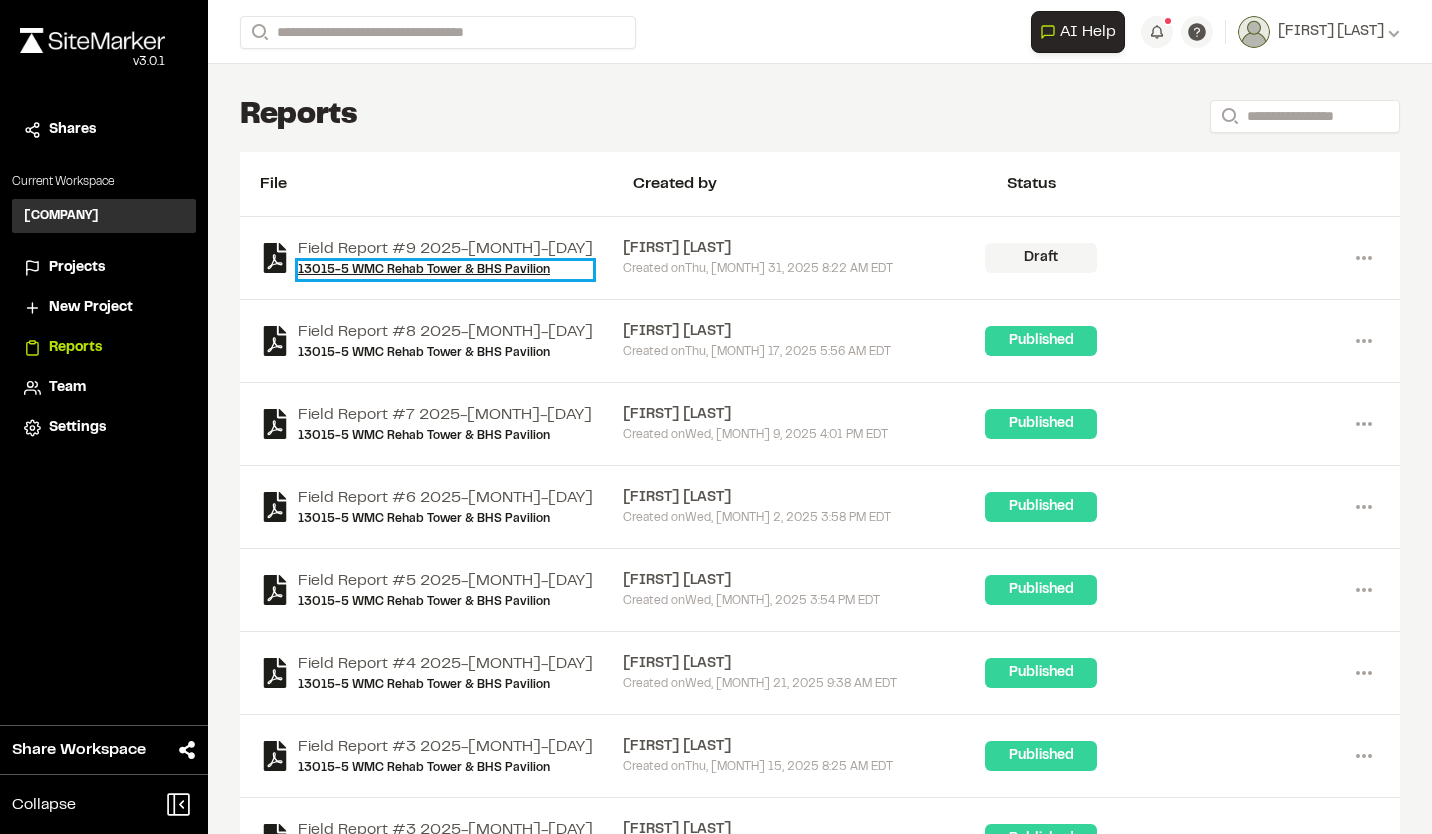click on "13015-5   WMC Rehab Tower & BHS Pavilion" at bounding box center [445, 270] 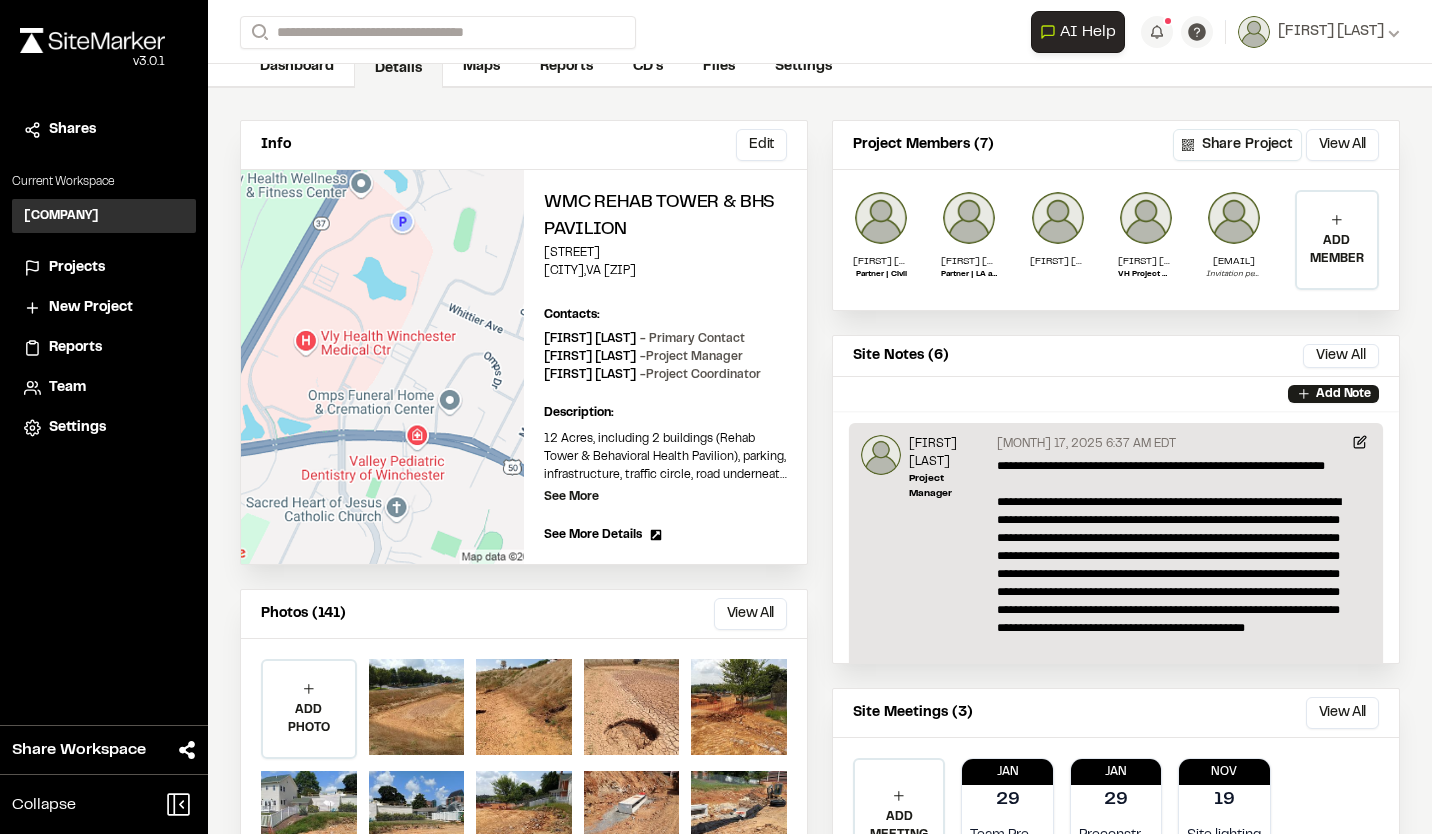 scroll, scrollTop: 200, scrollLeft: 0, axis: vertical 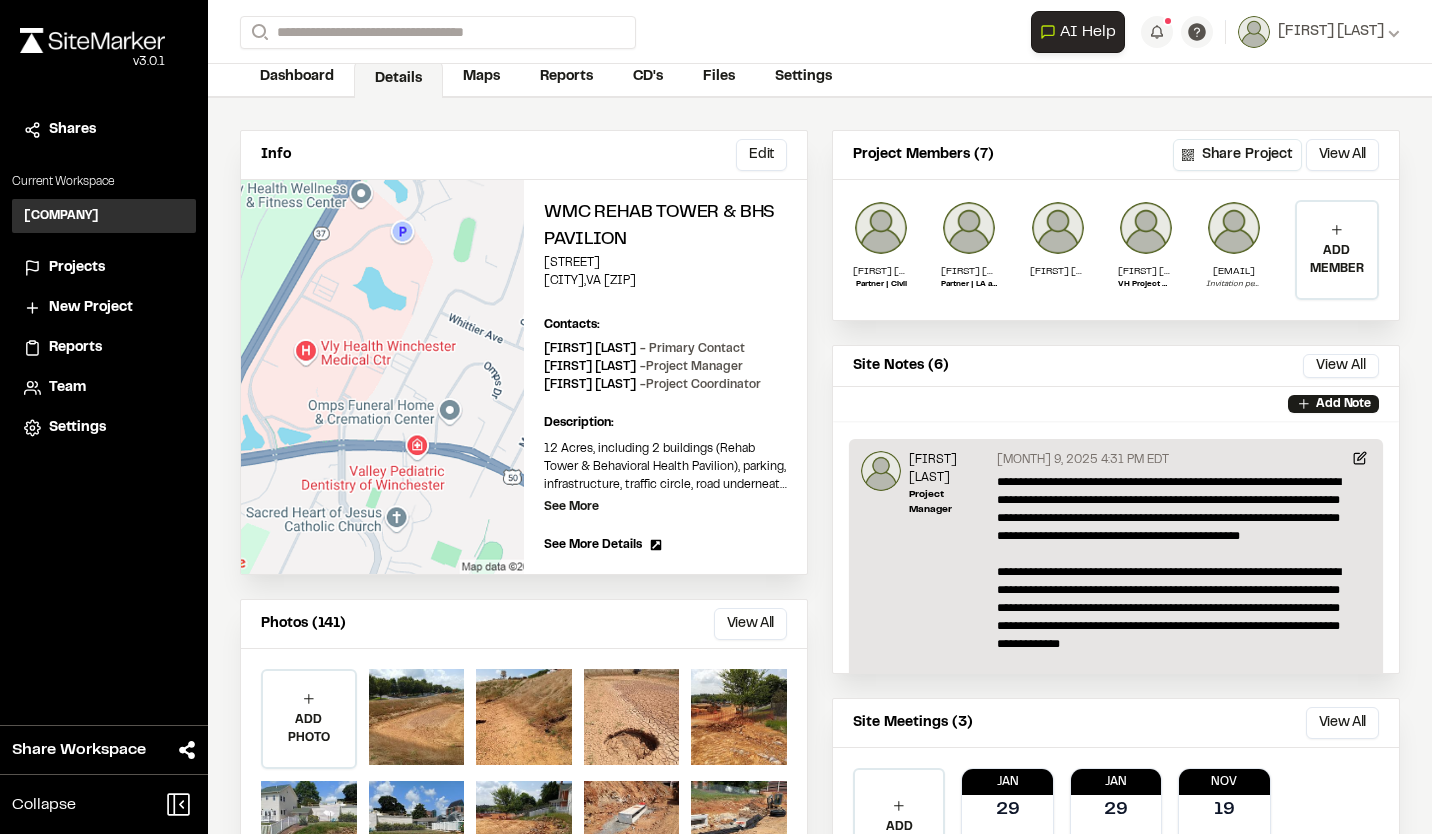 click on "Reports" at bounding box center [75, 348] 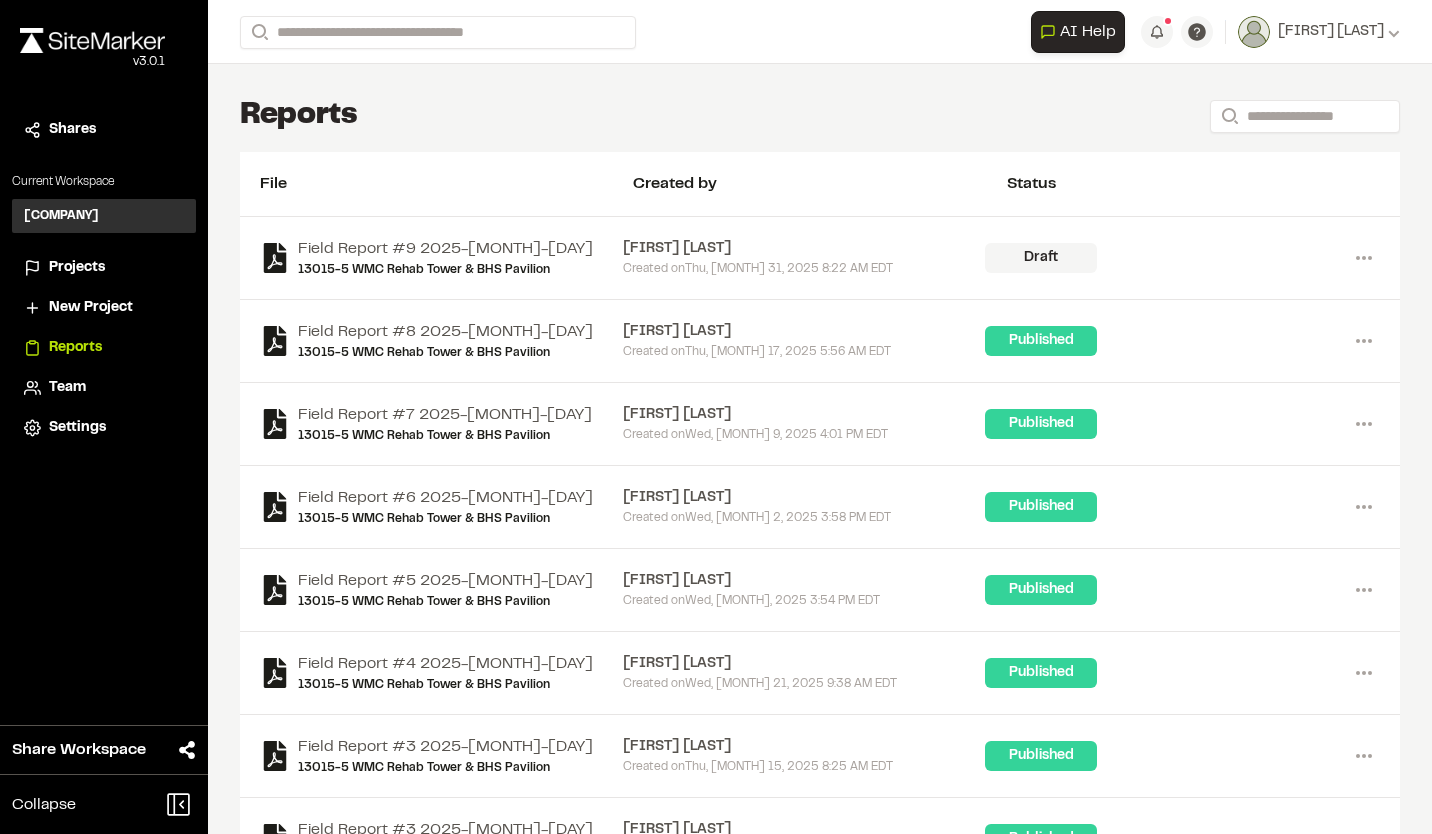 click on "Draft" at bounding box center (1041, 258) 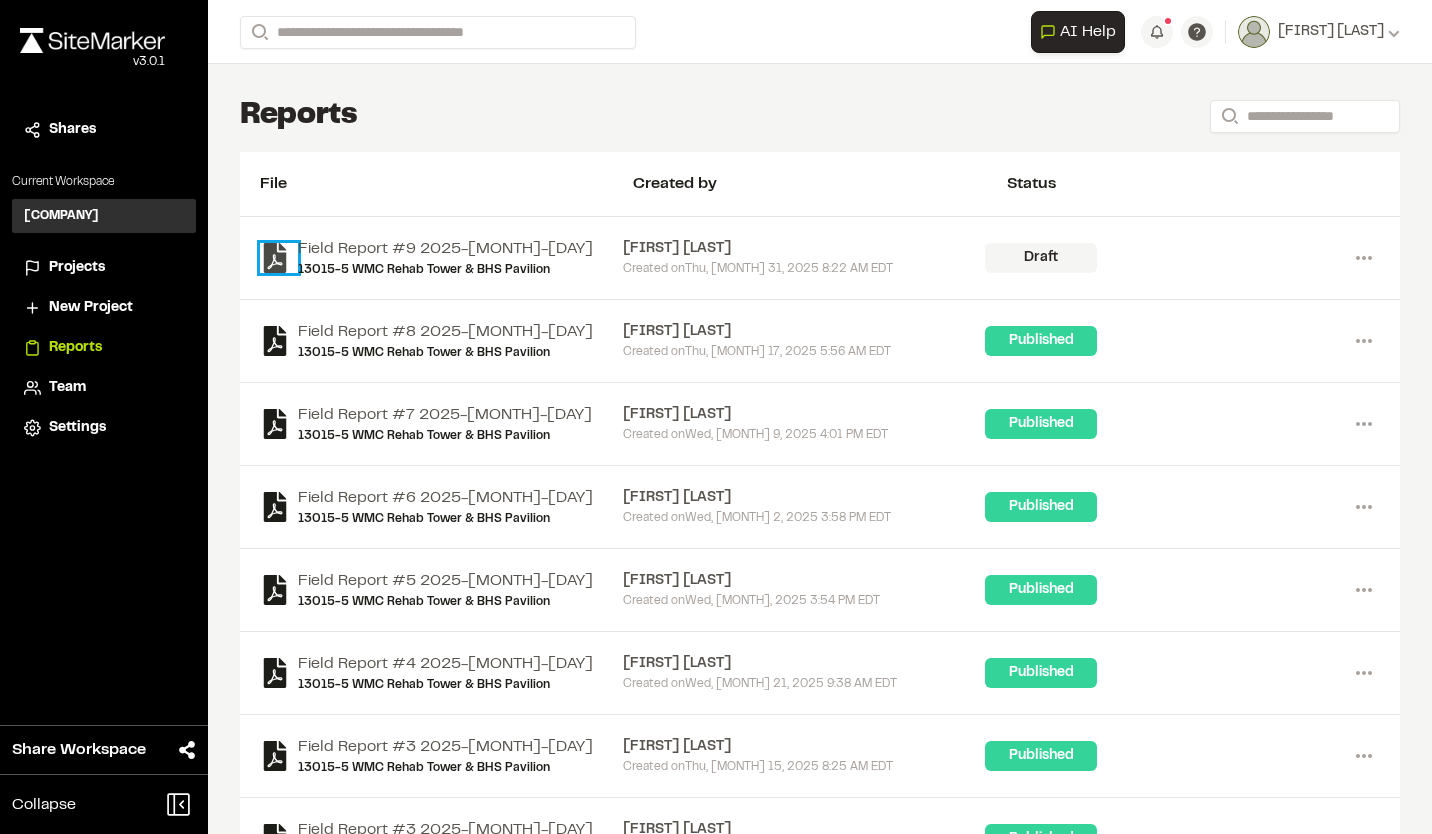click 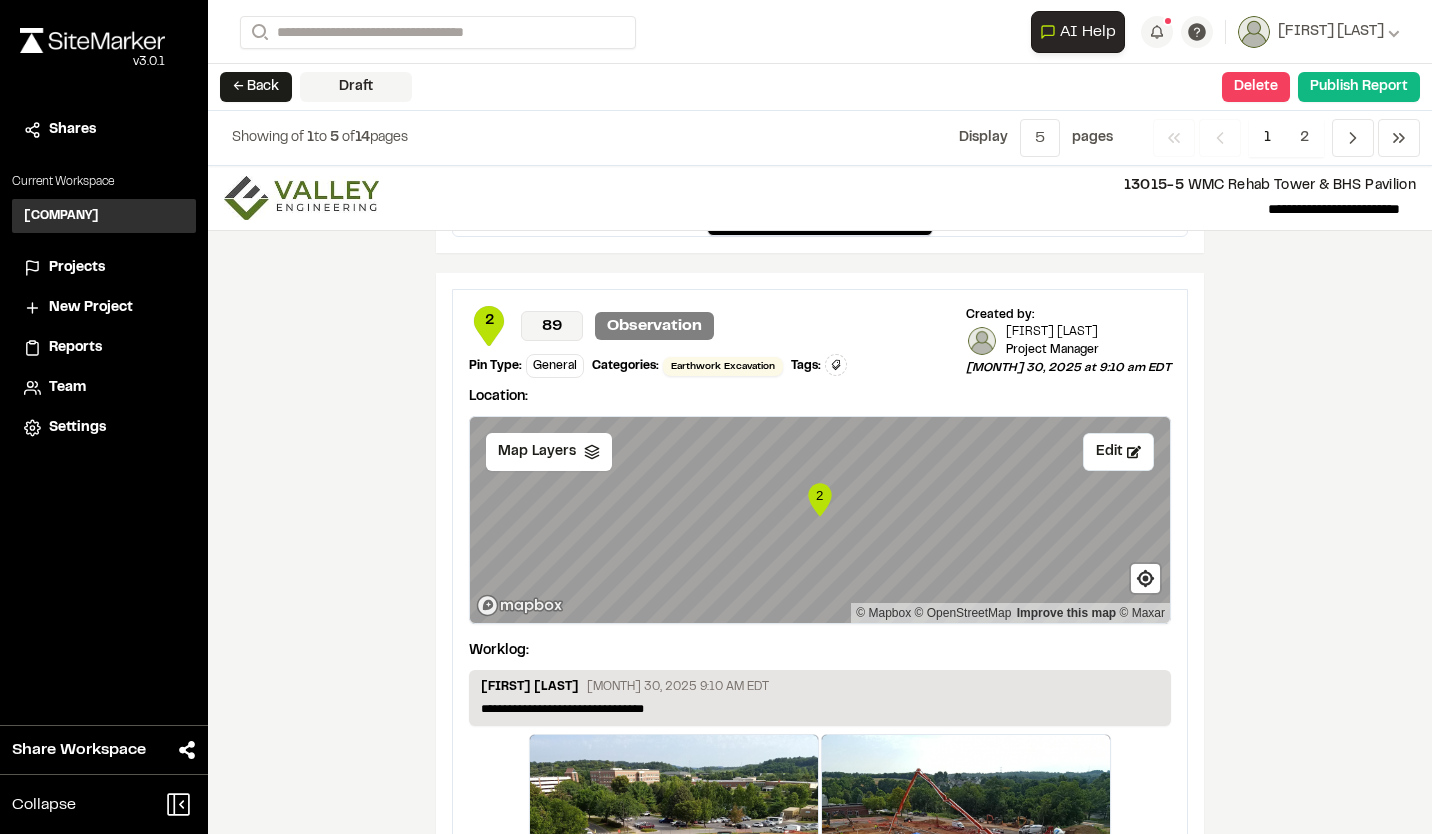 scroll, scrollTop: 3766, scrollLeft: 0, axis: vertical 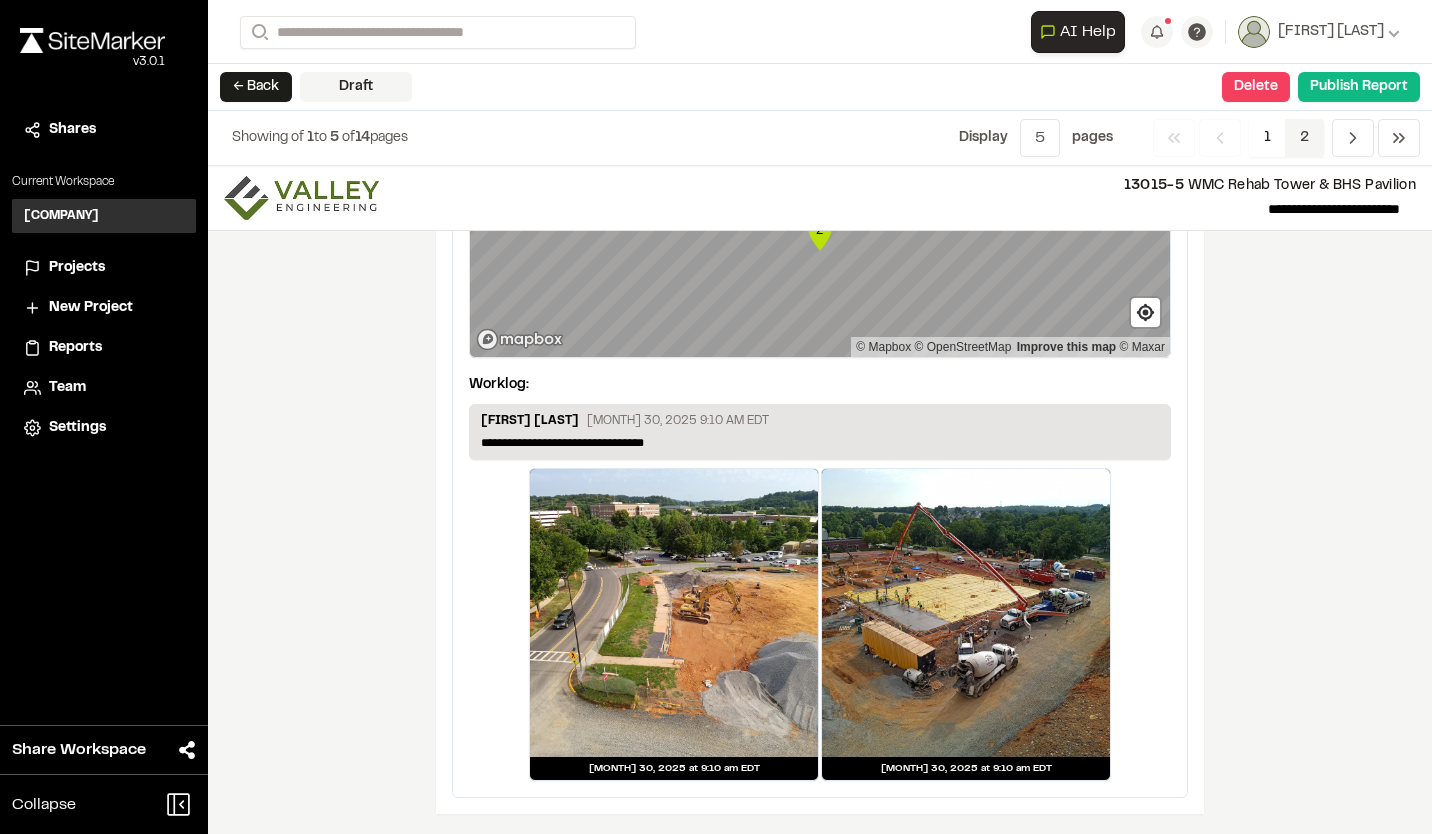 click on "2" at bounding box center (1304, 138) 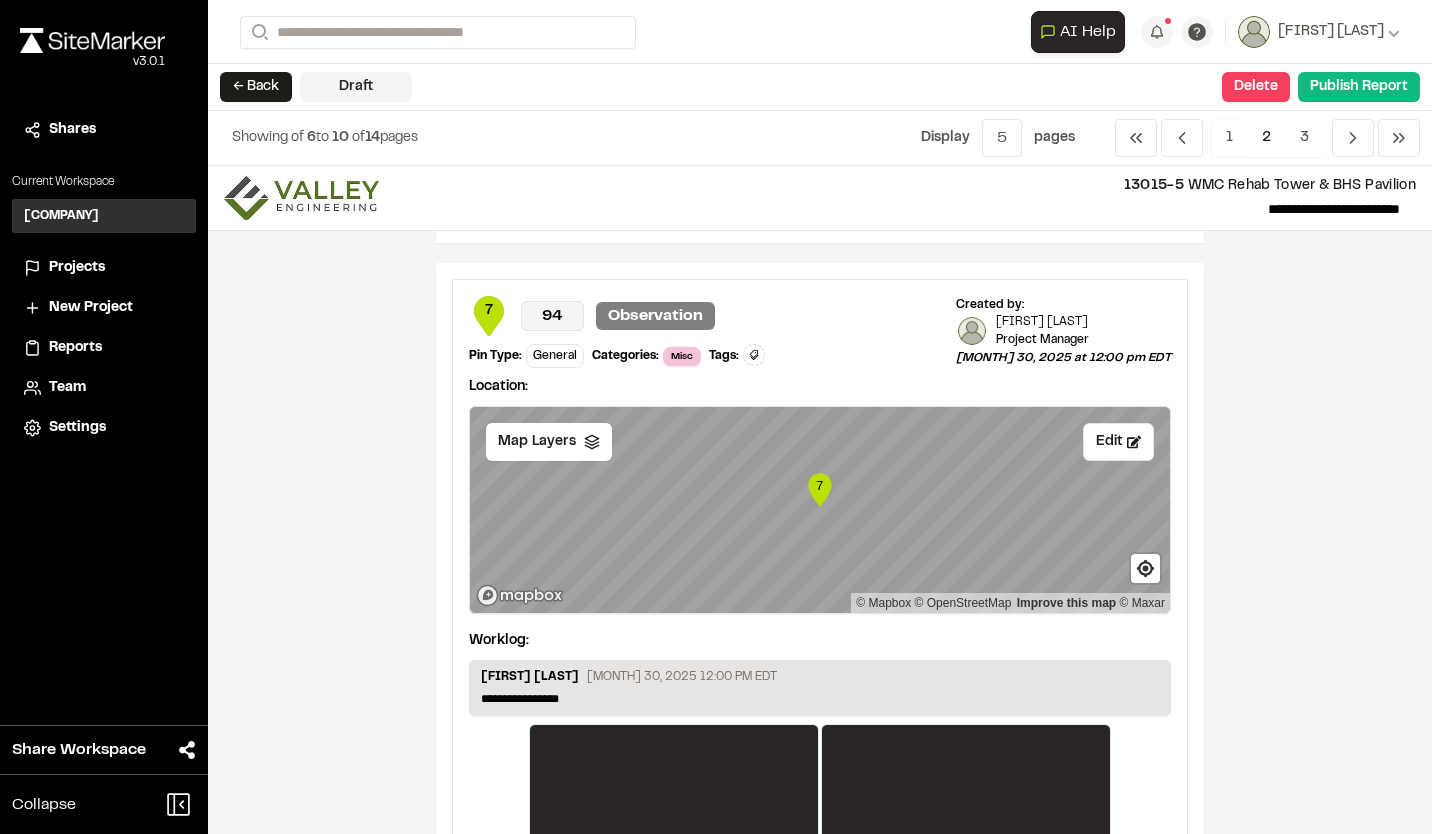 scroll, scrollTop: 3404, scrollLeft: 0, axis: vertical 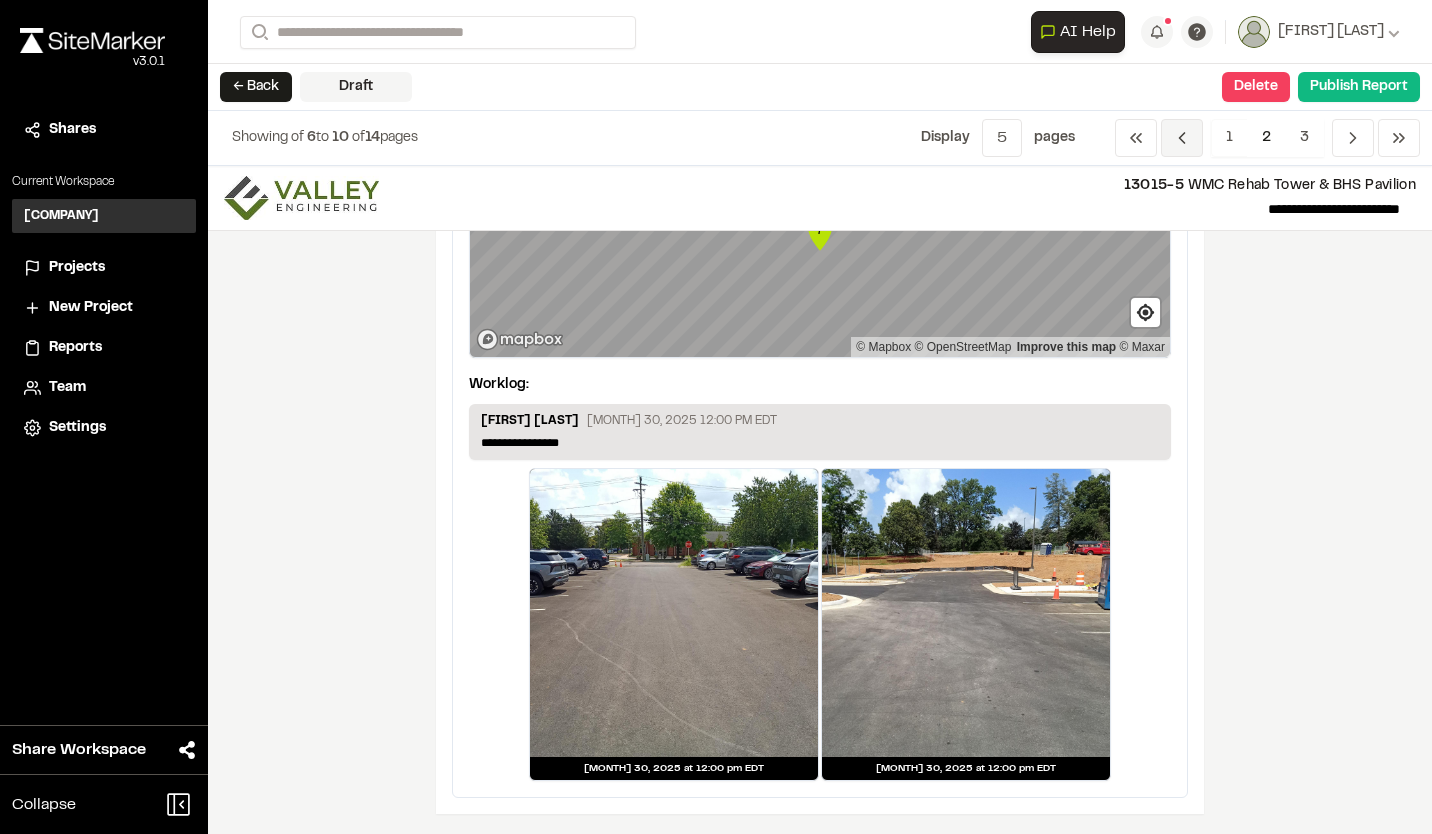 click 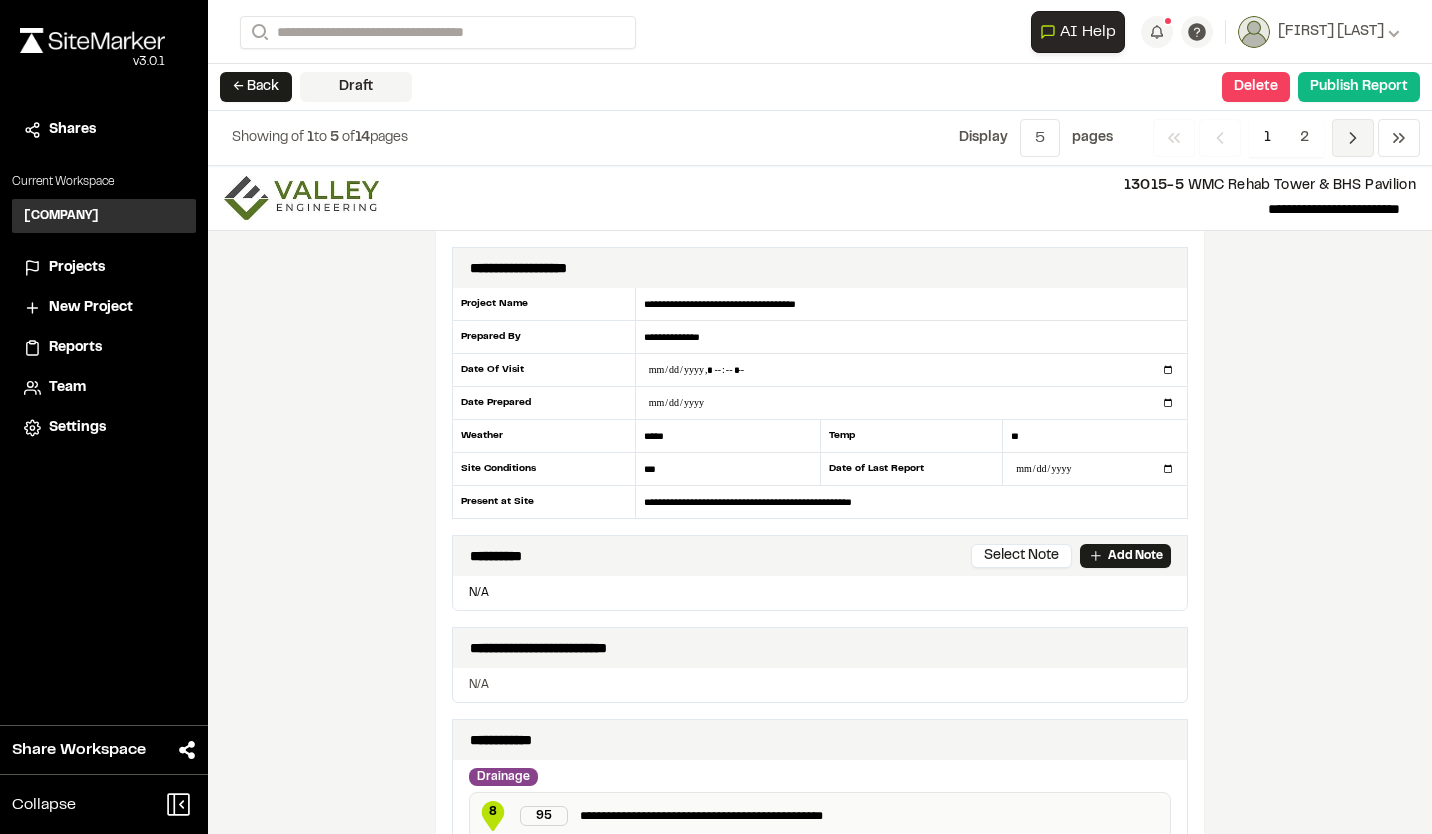 click on "Previous" at bounding box center [1353, 138] 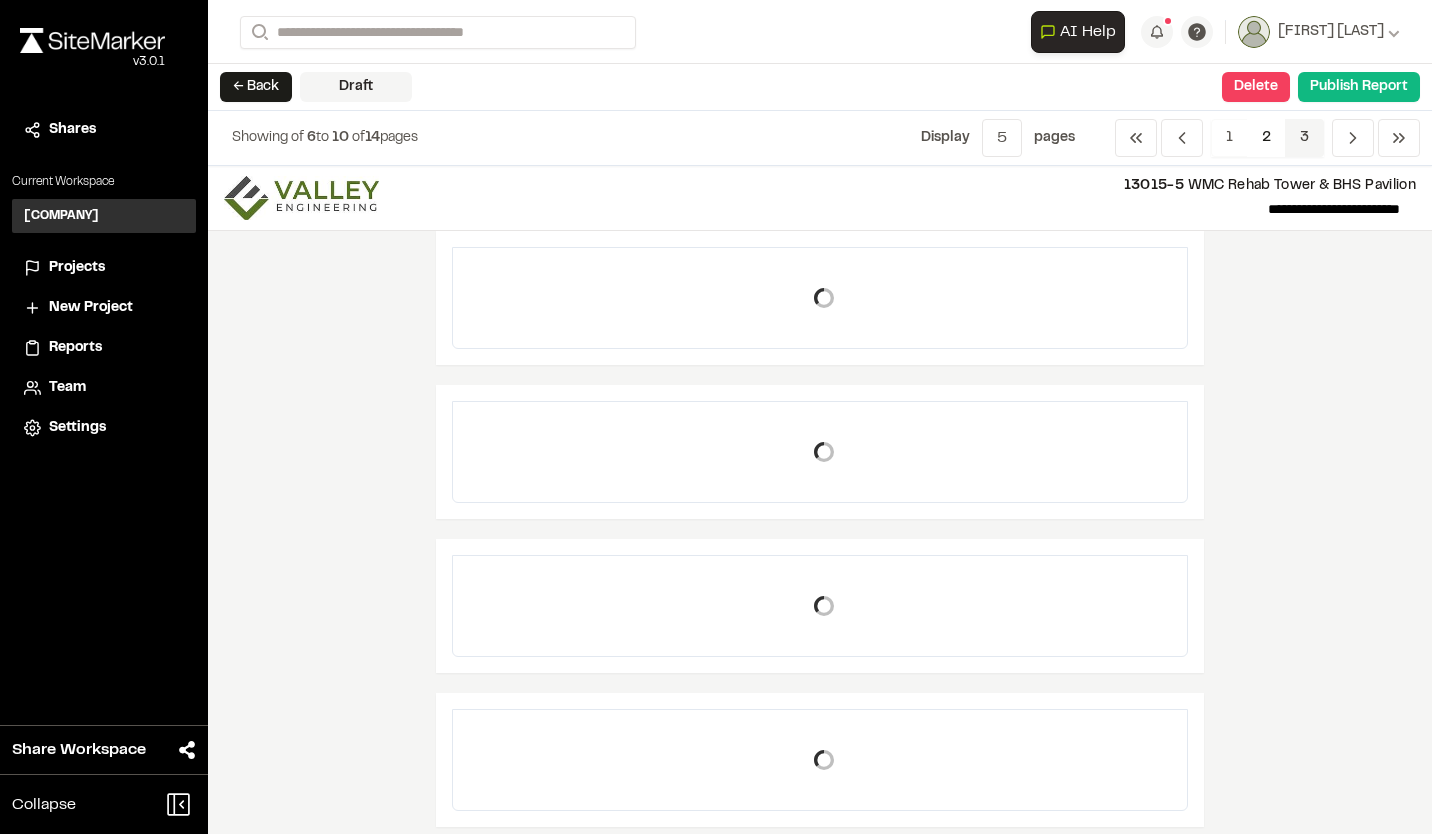 click on "3" at bounding box center [1304, 138] 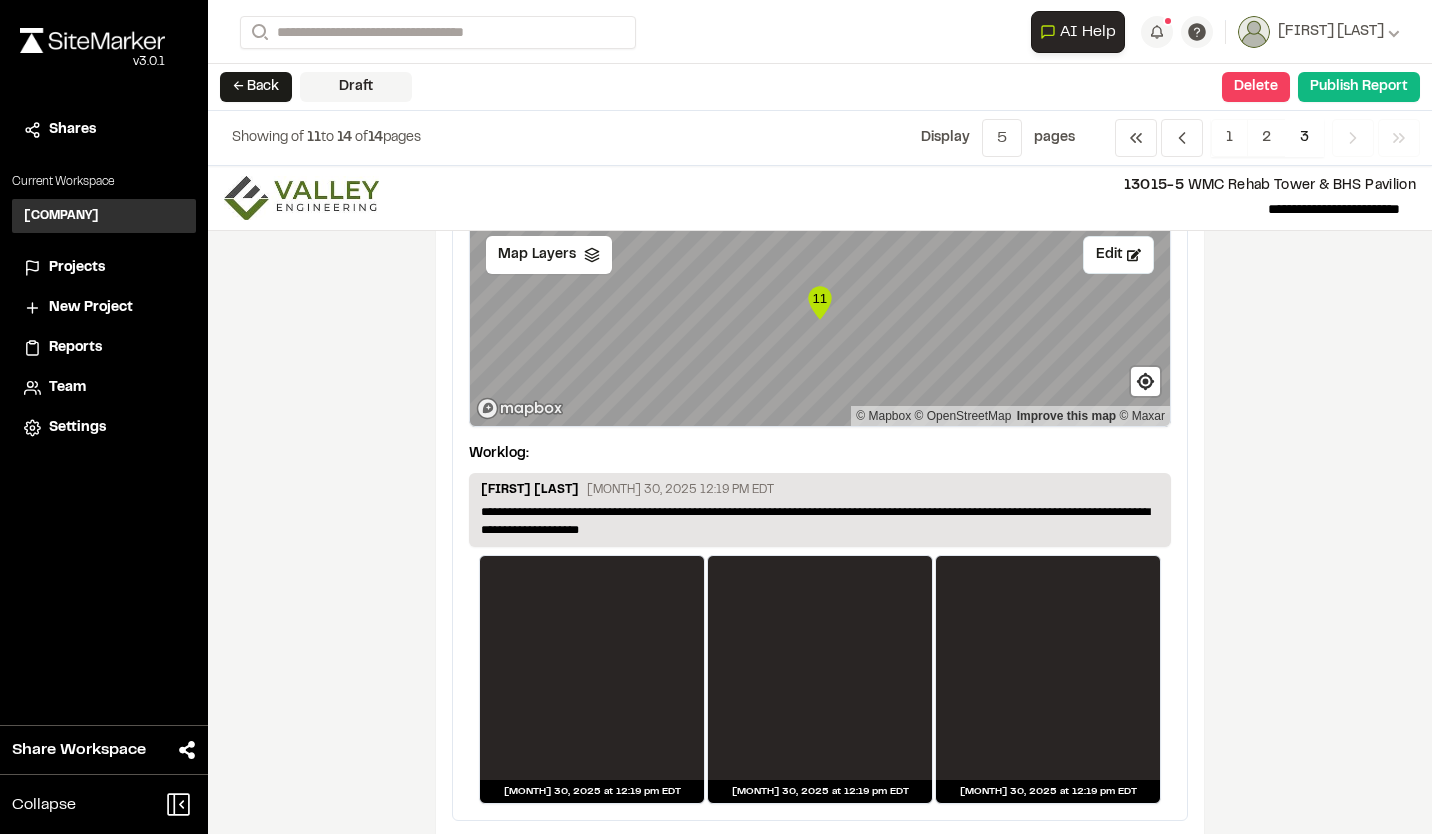 scroll, scrollTop: 2870, scrollLeft: 0, axis: vertical 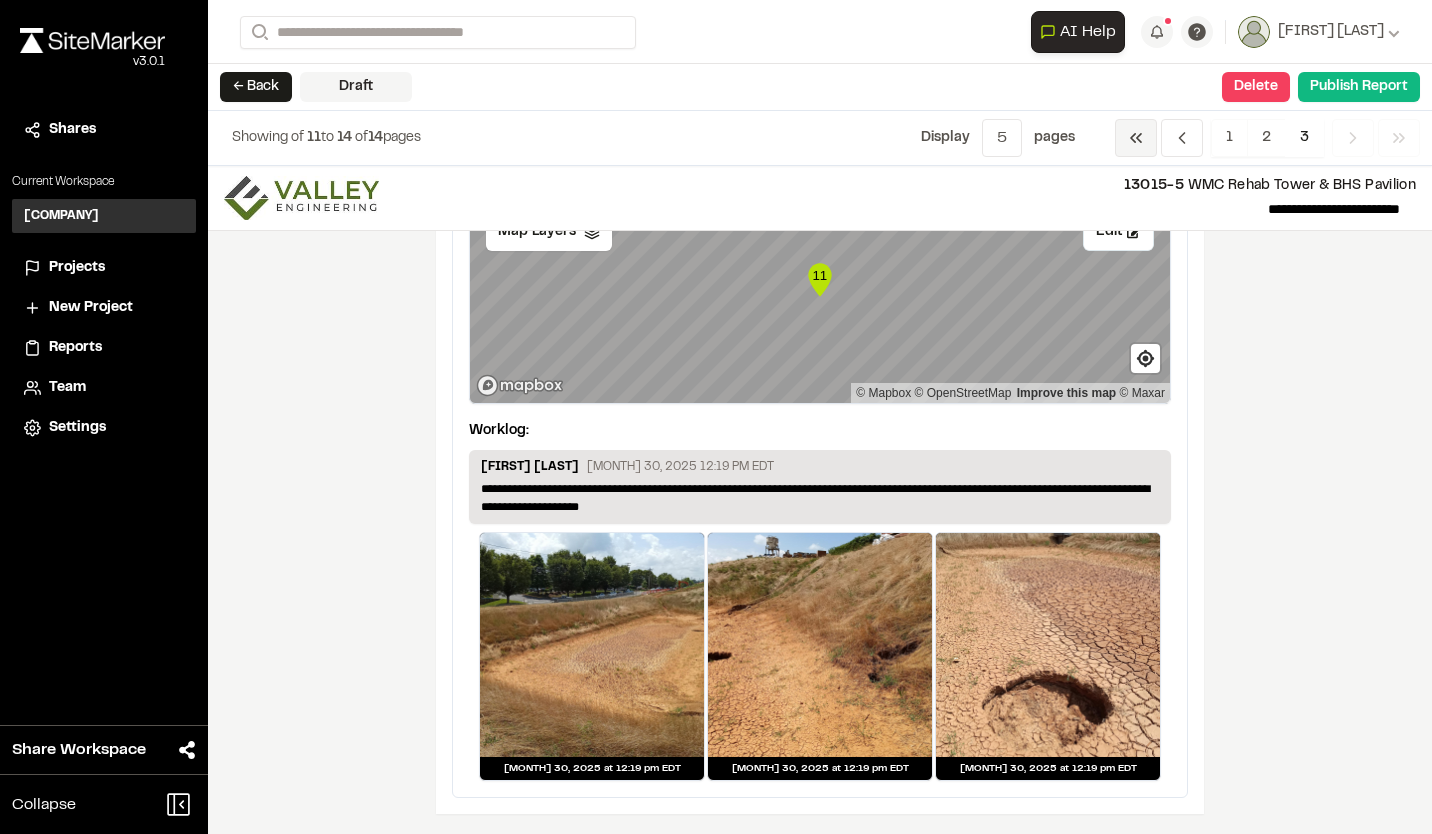 click 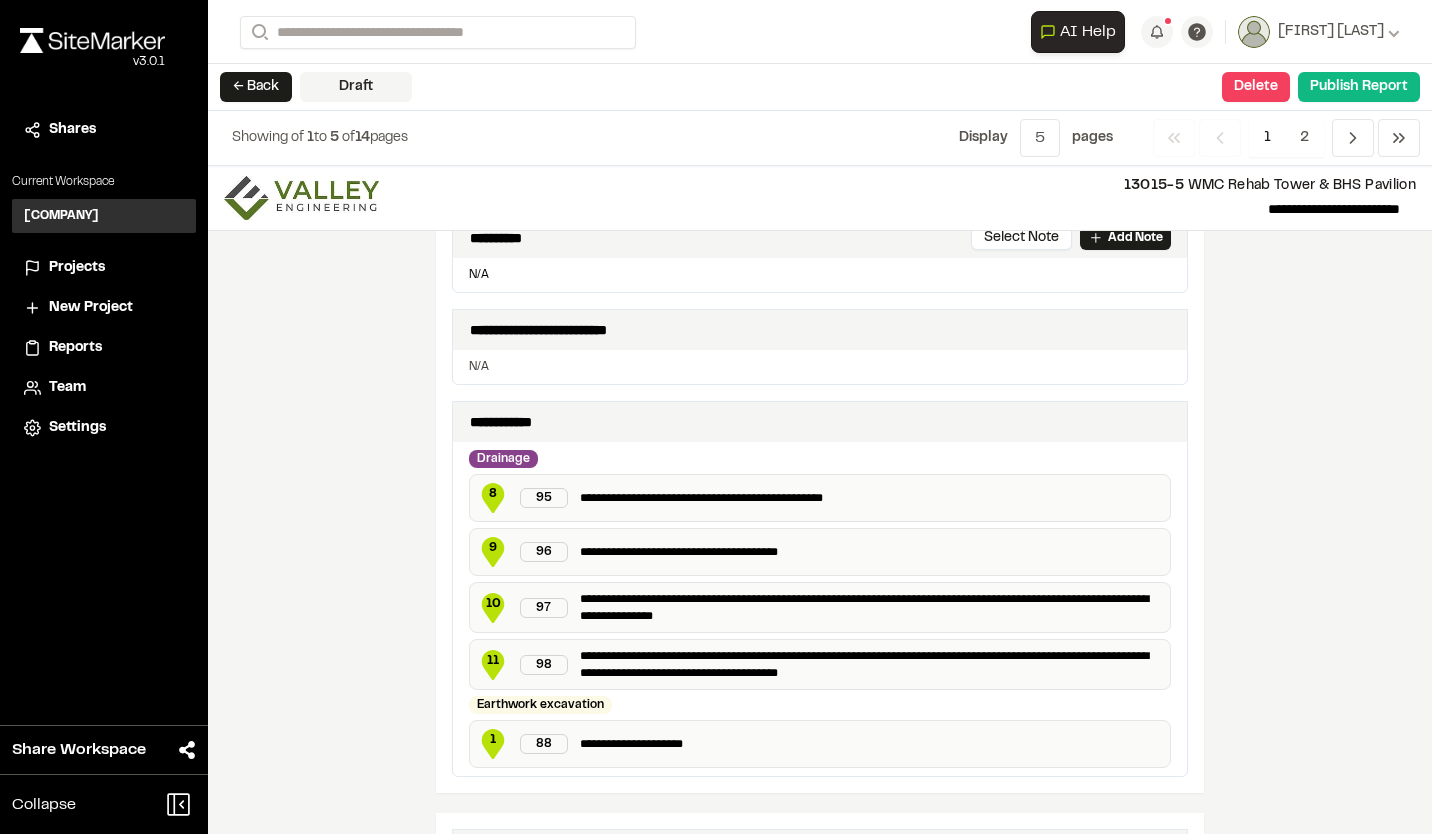 scroll, scrollTop: 200, scrollLeft: 0, axis: vertical 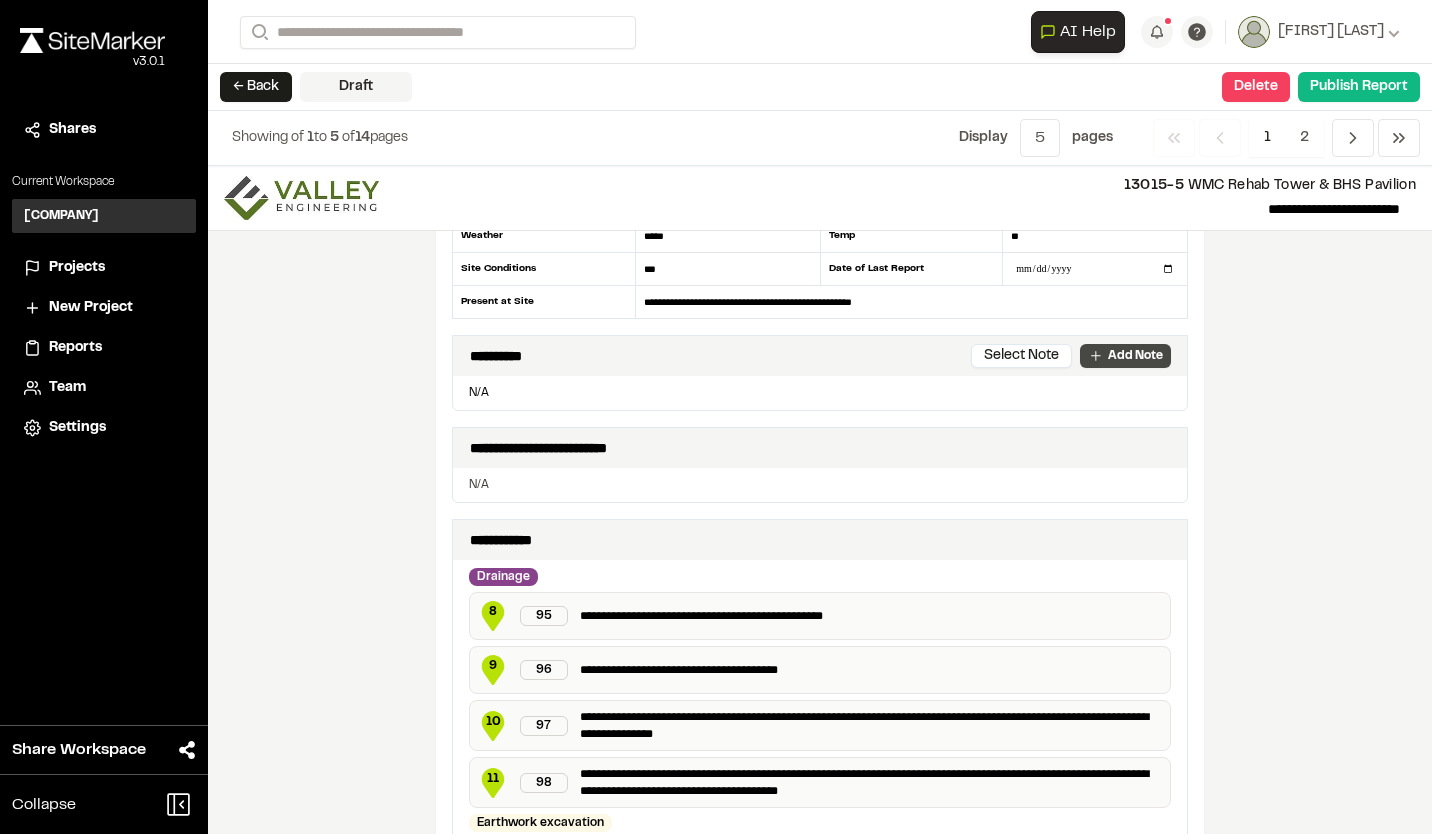 click on "Add Note" at bounding box center [1135, 356] 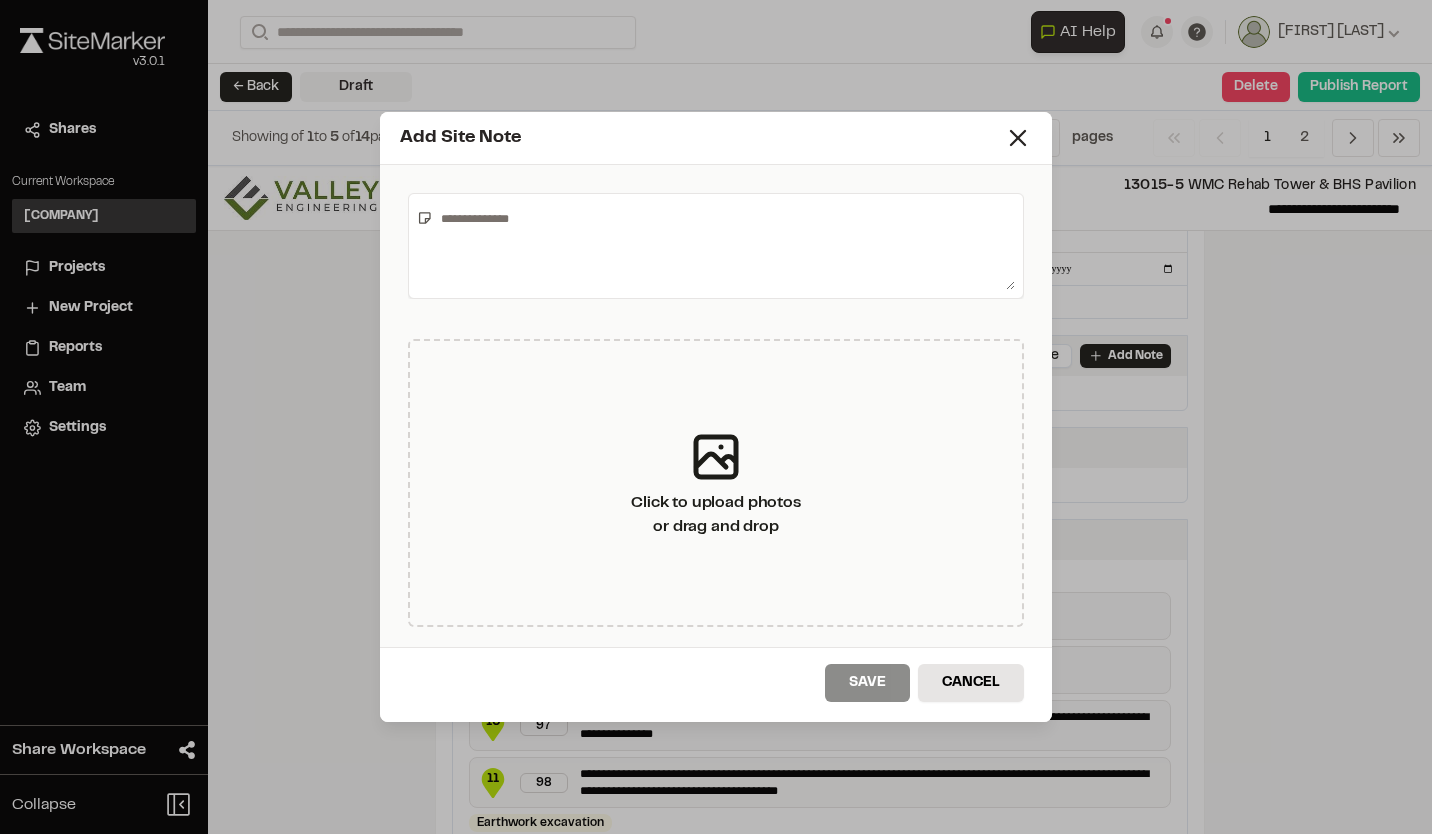 click at bounding box center [724, 246] 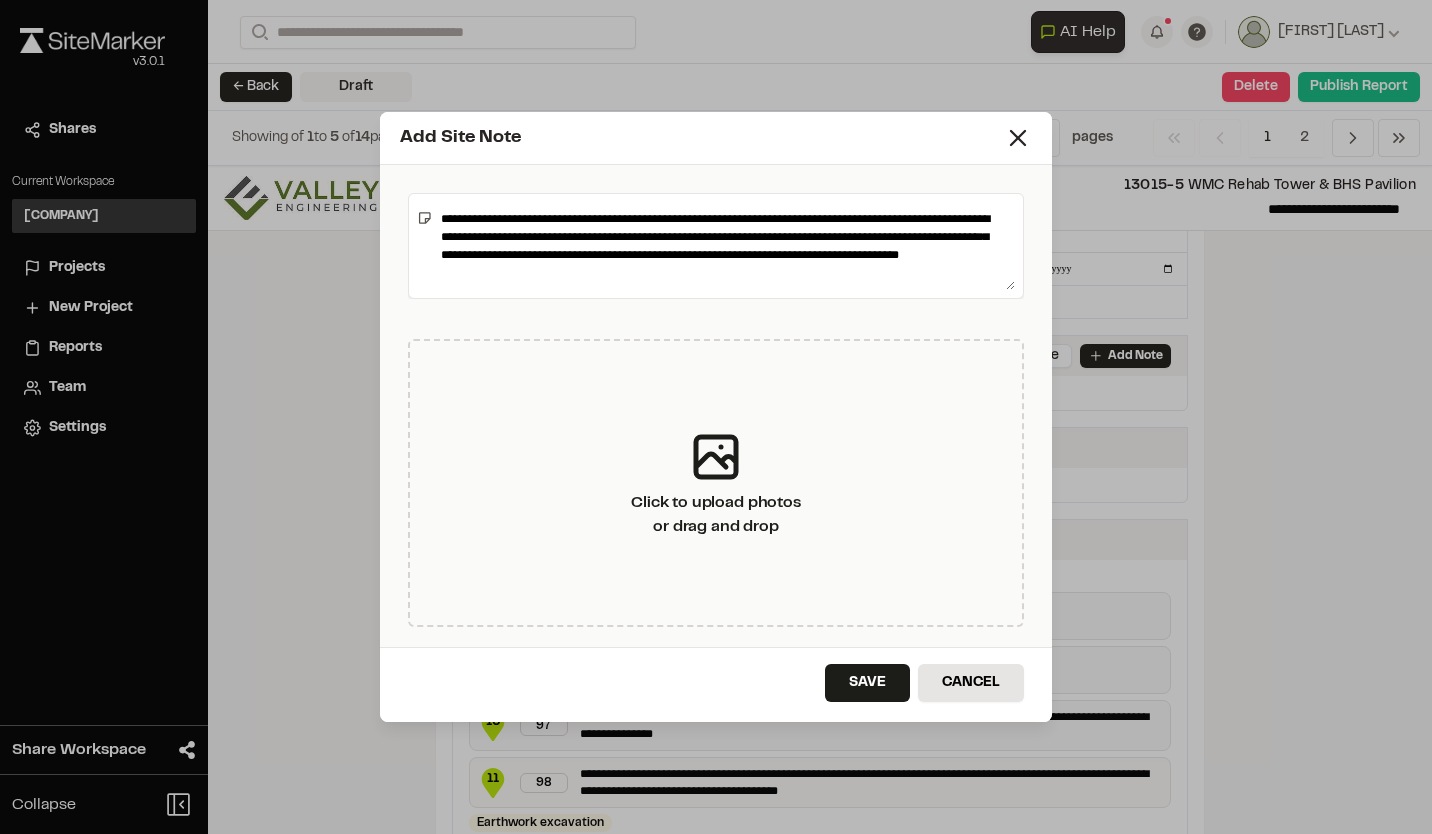 click on "**********" at bounding box center [724, 246] 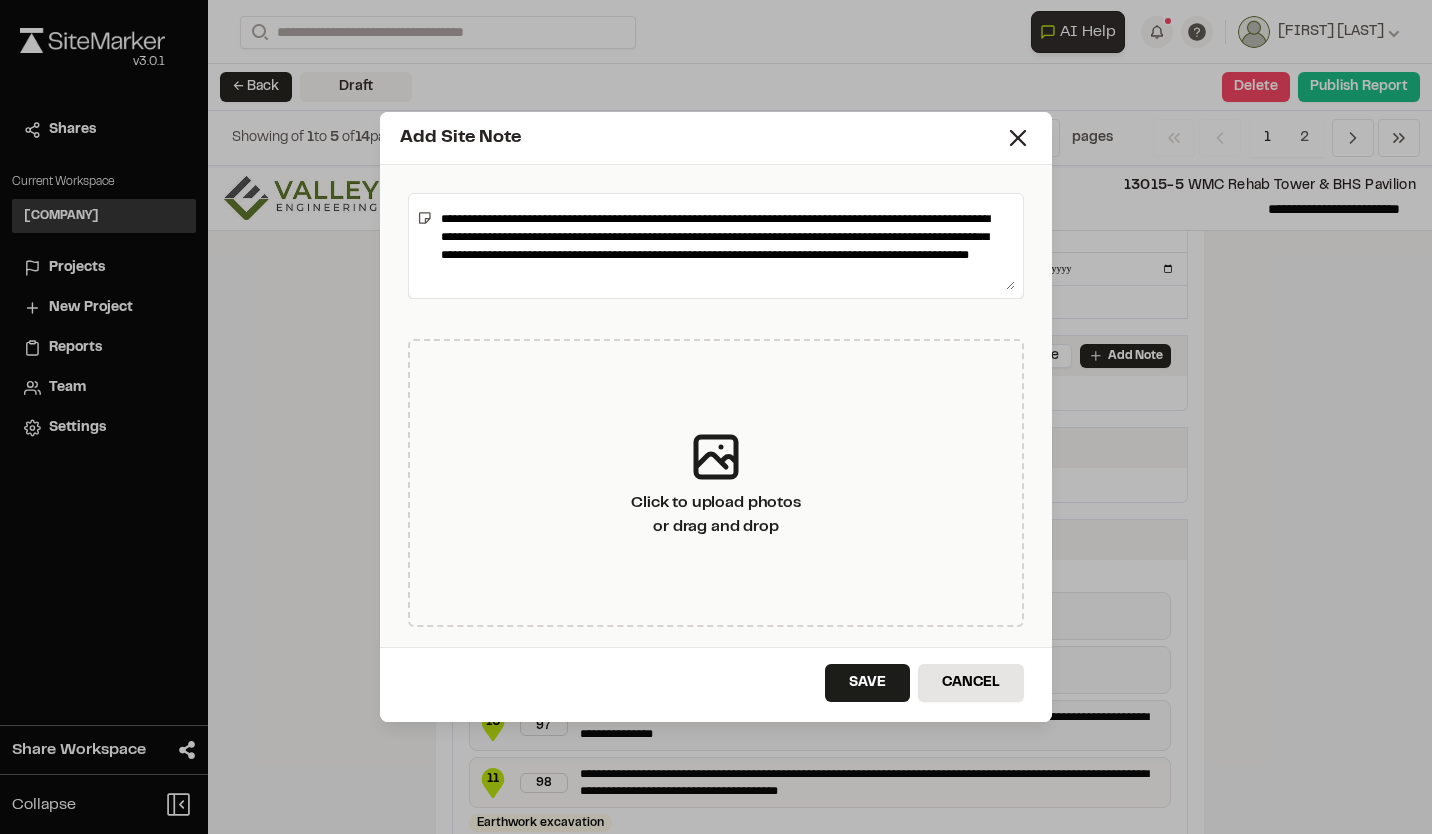 scroll, scrollTop: 24, scrollLeft: 0, axis: vertical 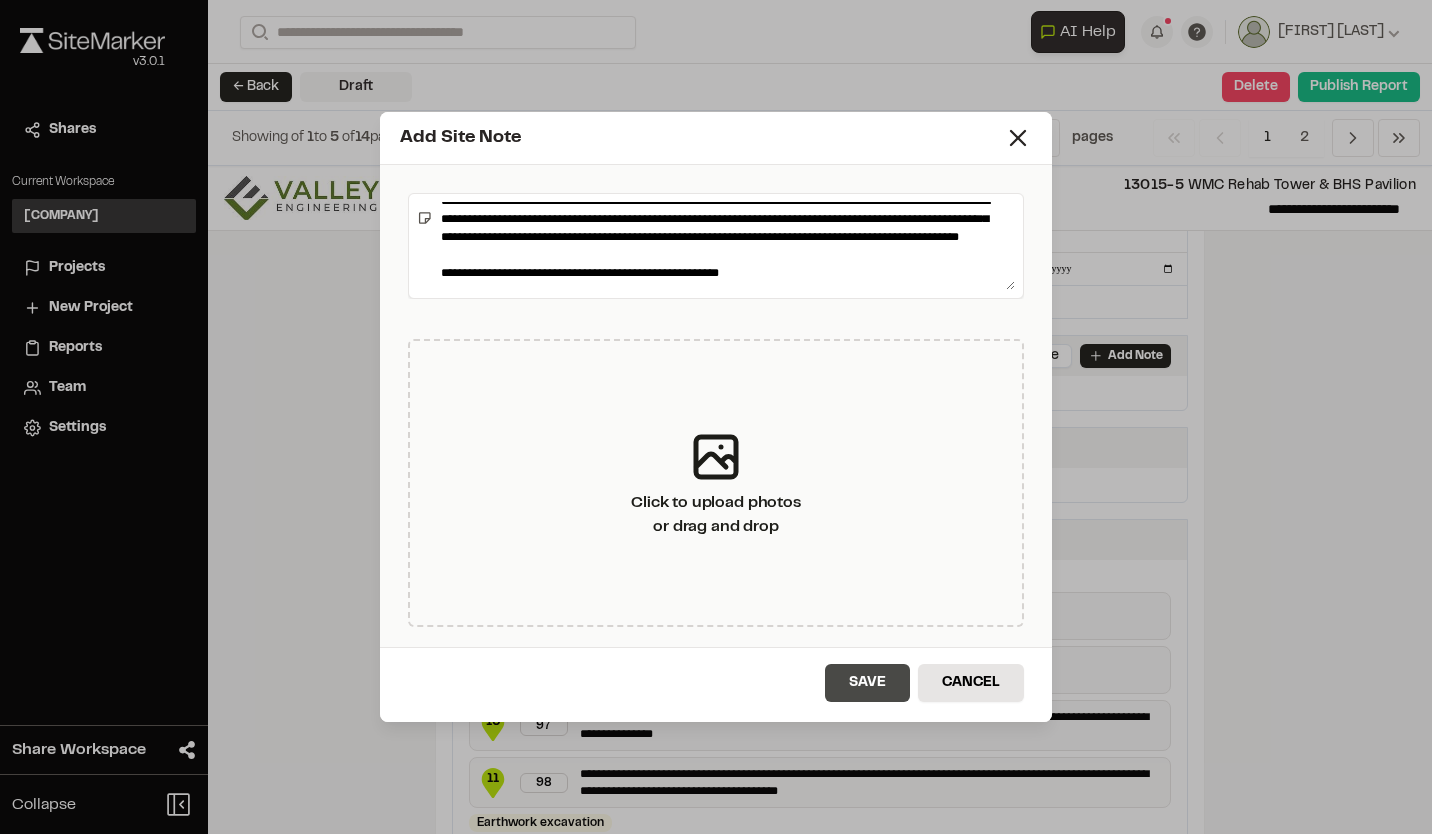 type on "**********" 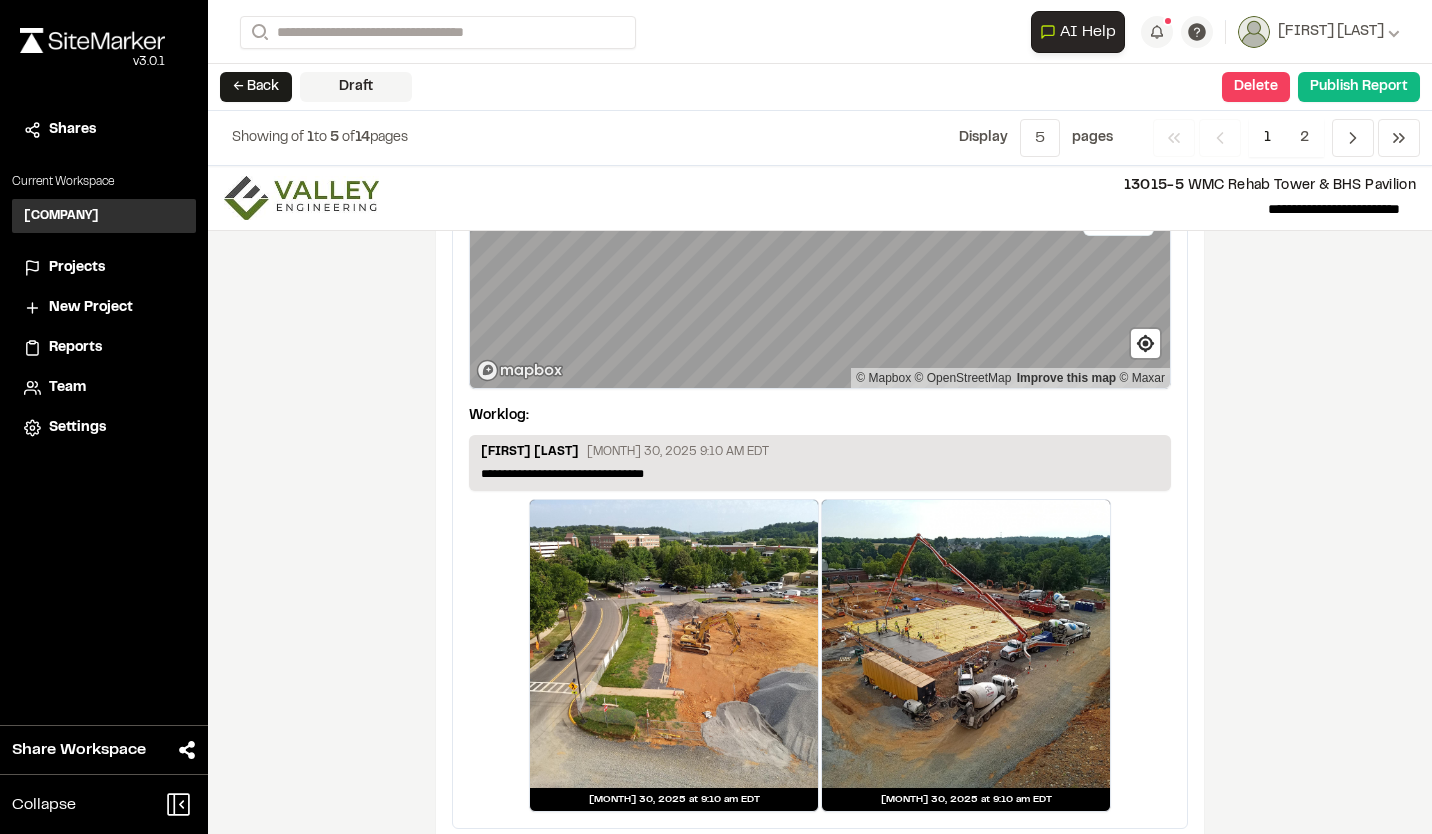 scroll, scrollTop: 3884, scrollLeft: 0, axis: vertical 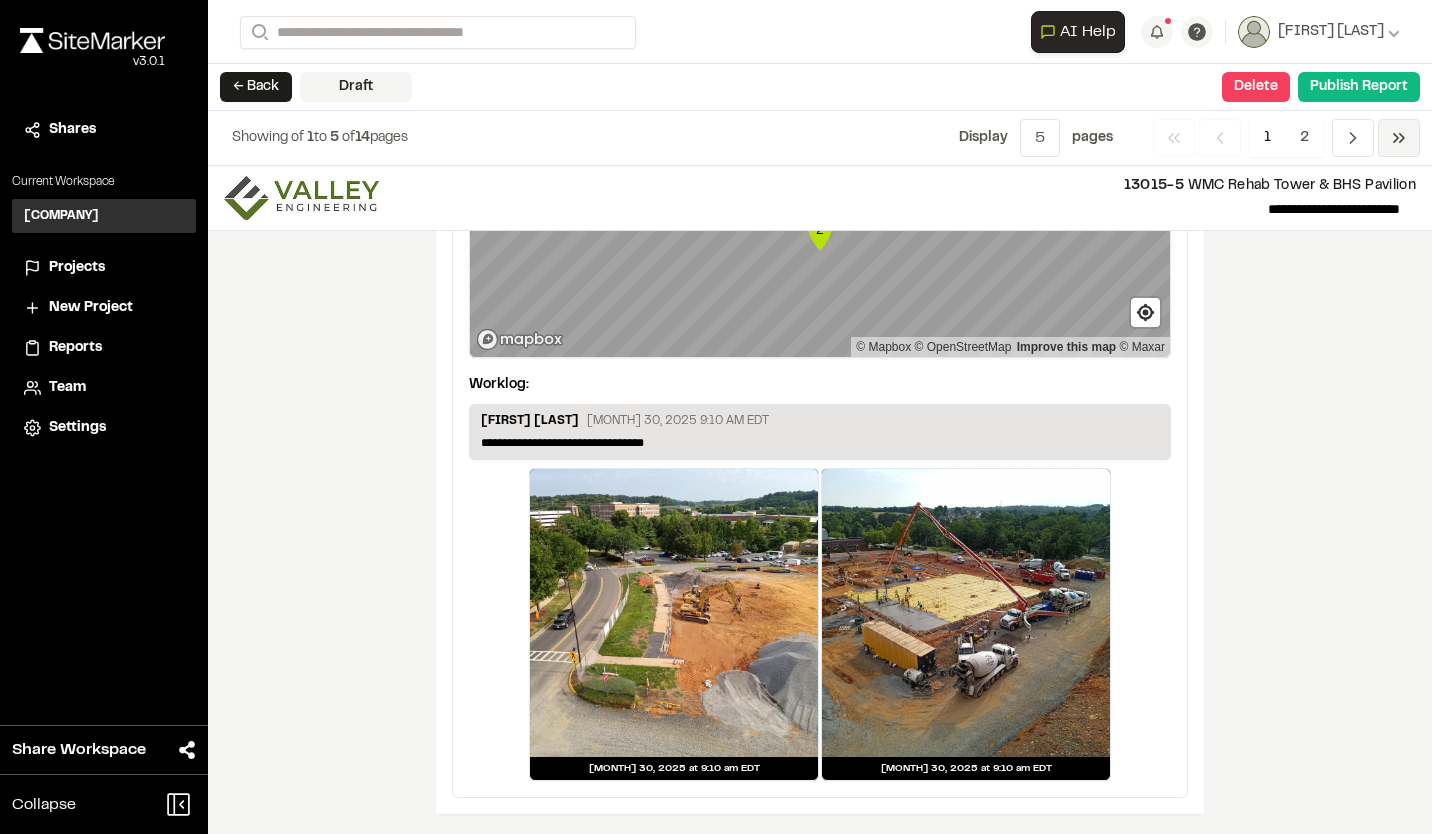 click 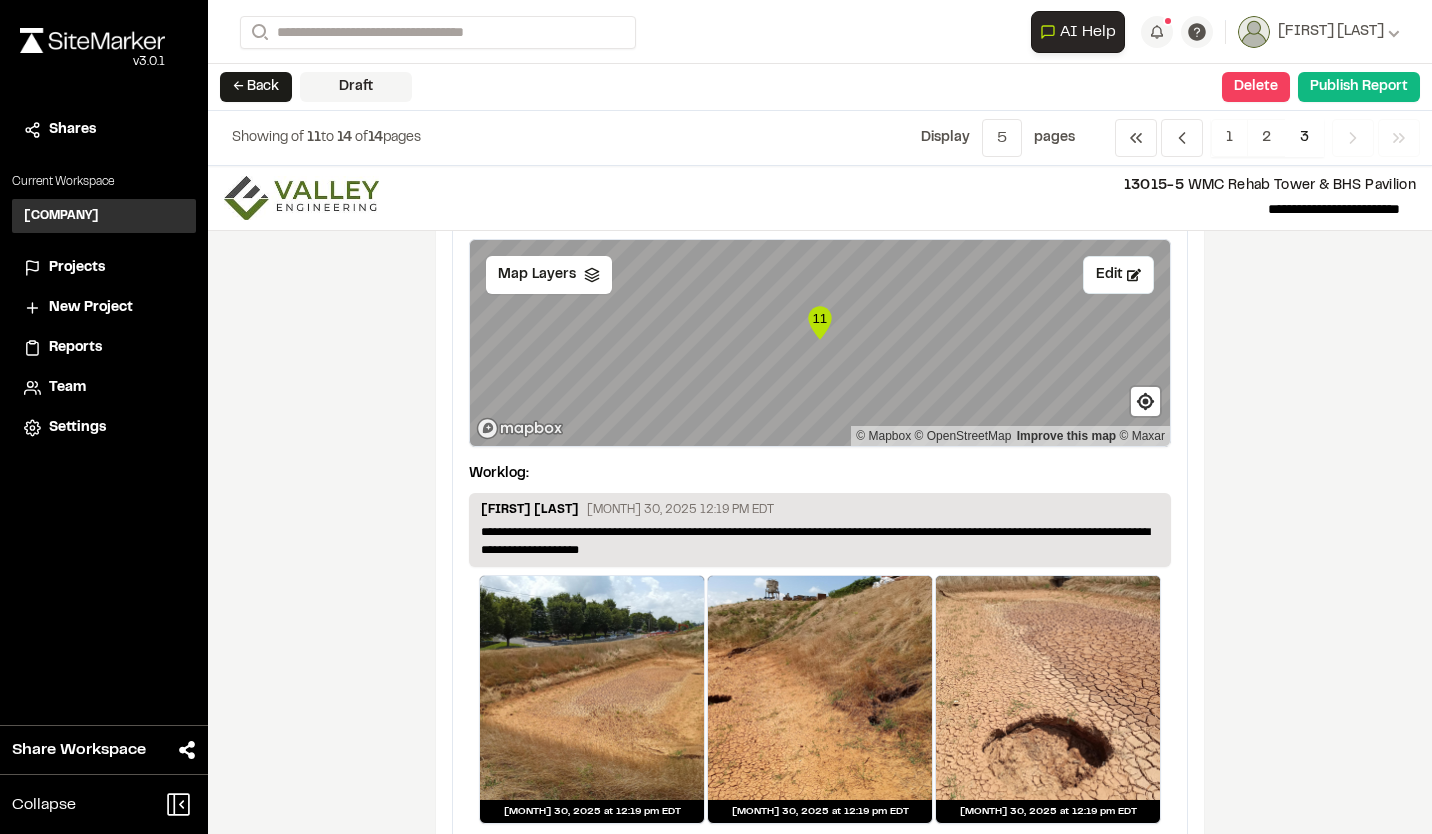 scroll, scrollTop: 2870, scrollLeft: 0, axis: vertical 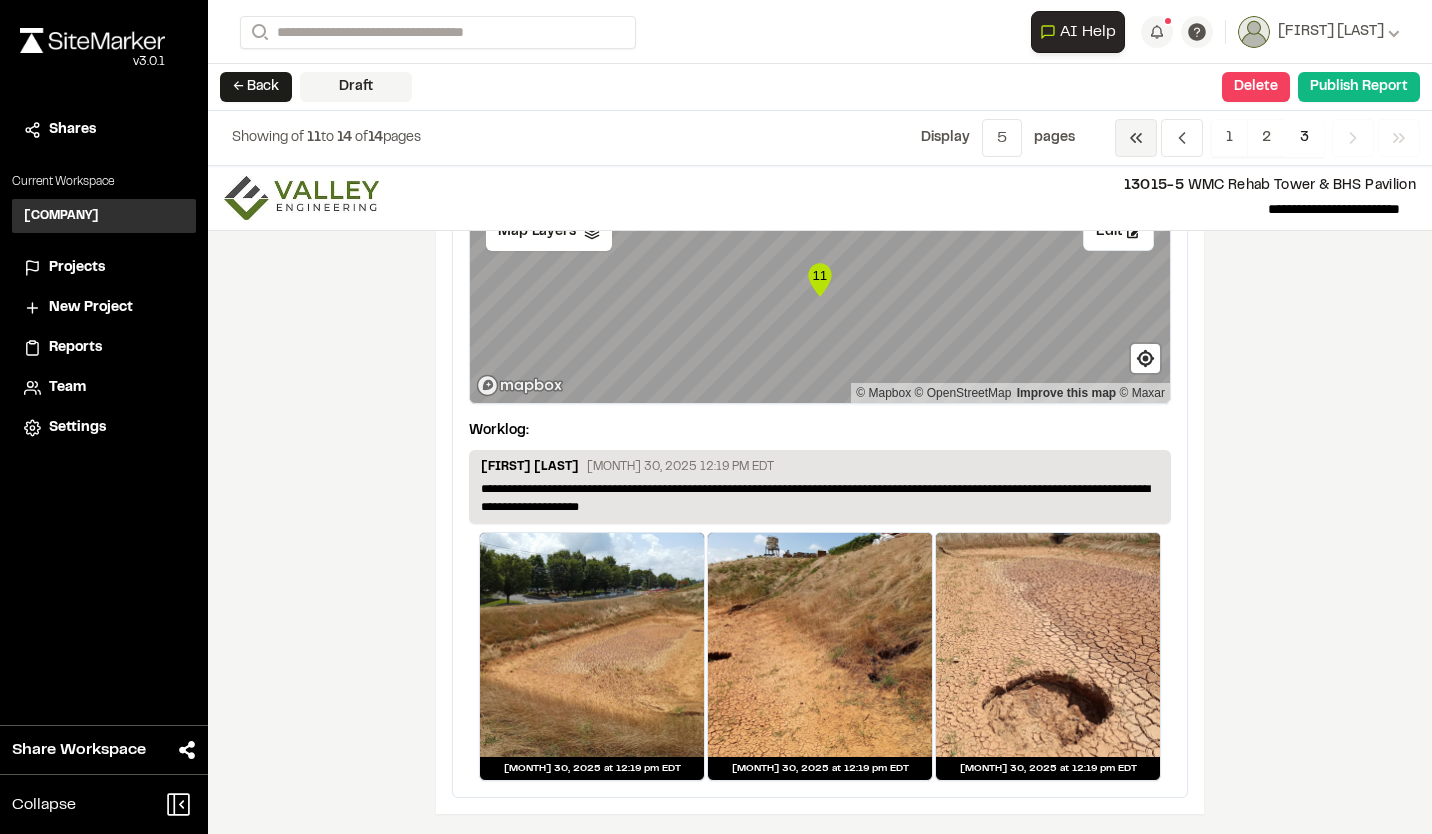 click on "Previous" at bounding box center (1136, 138) 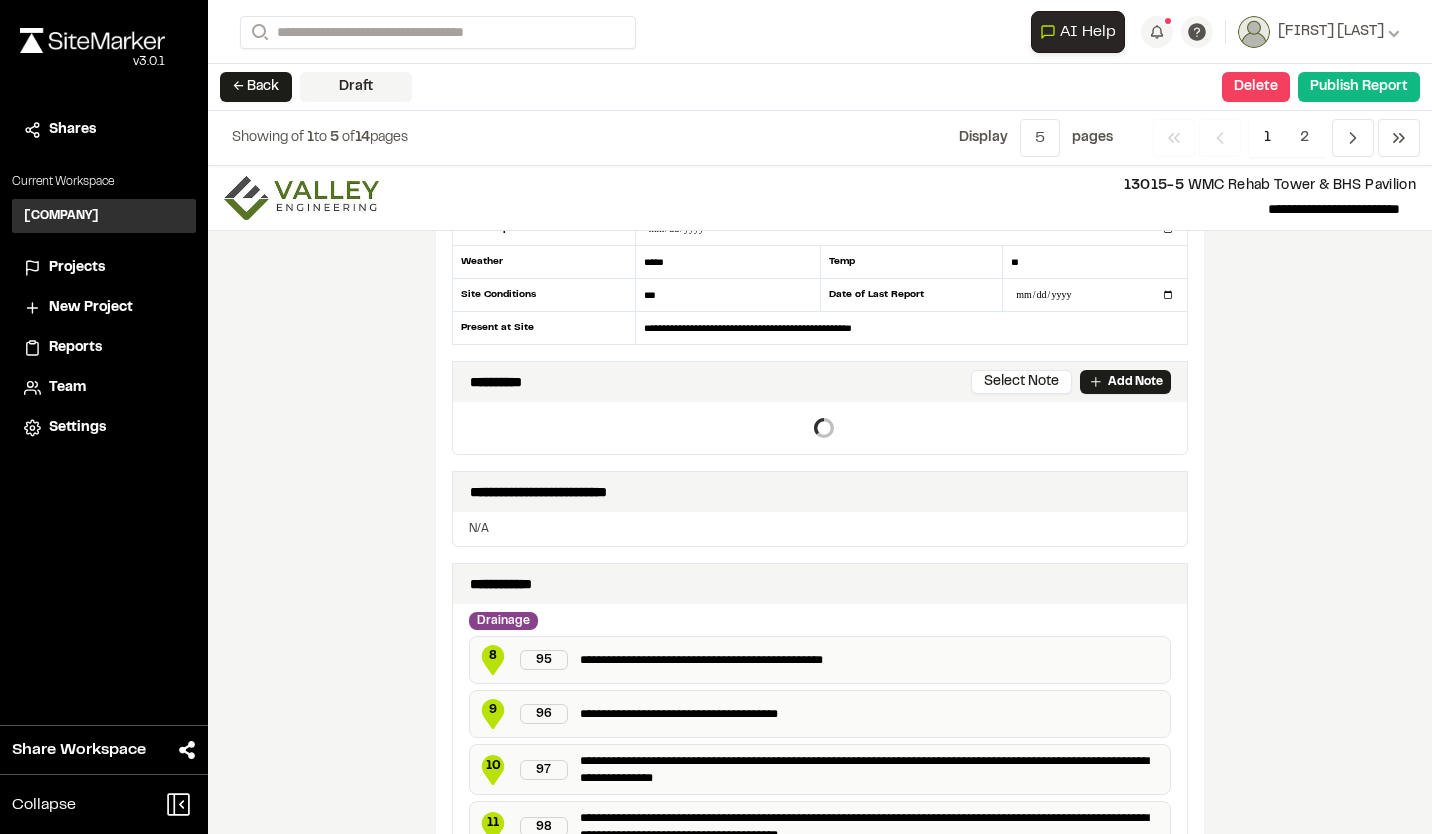 scroll, scrollTop: 200, scrollLeft: 0, axis: vertical 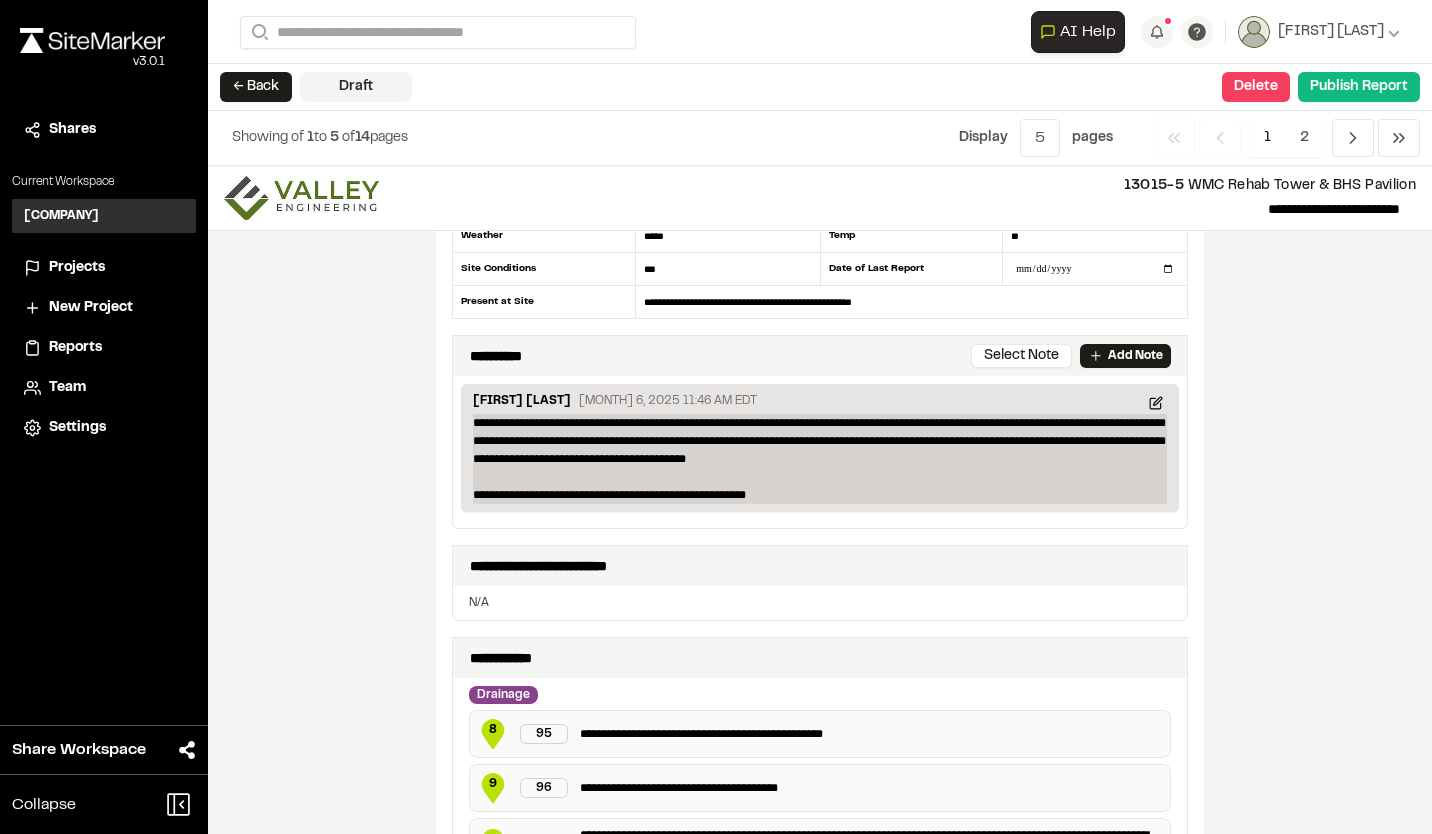 click on "**********" at bounding box center [820, 459] 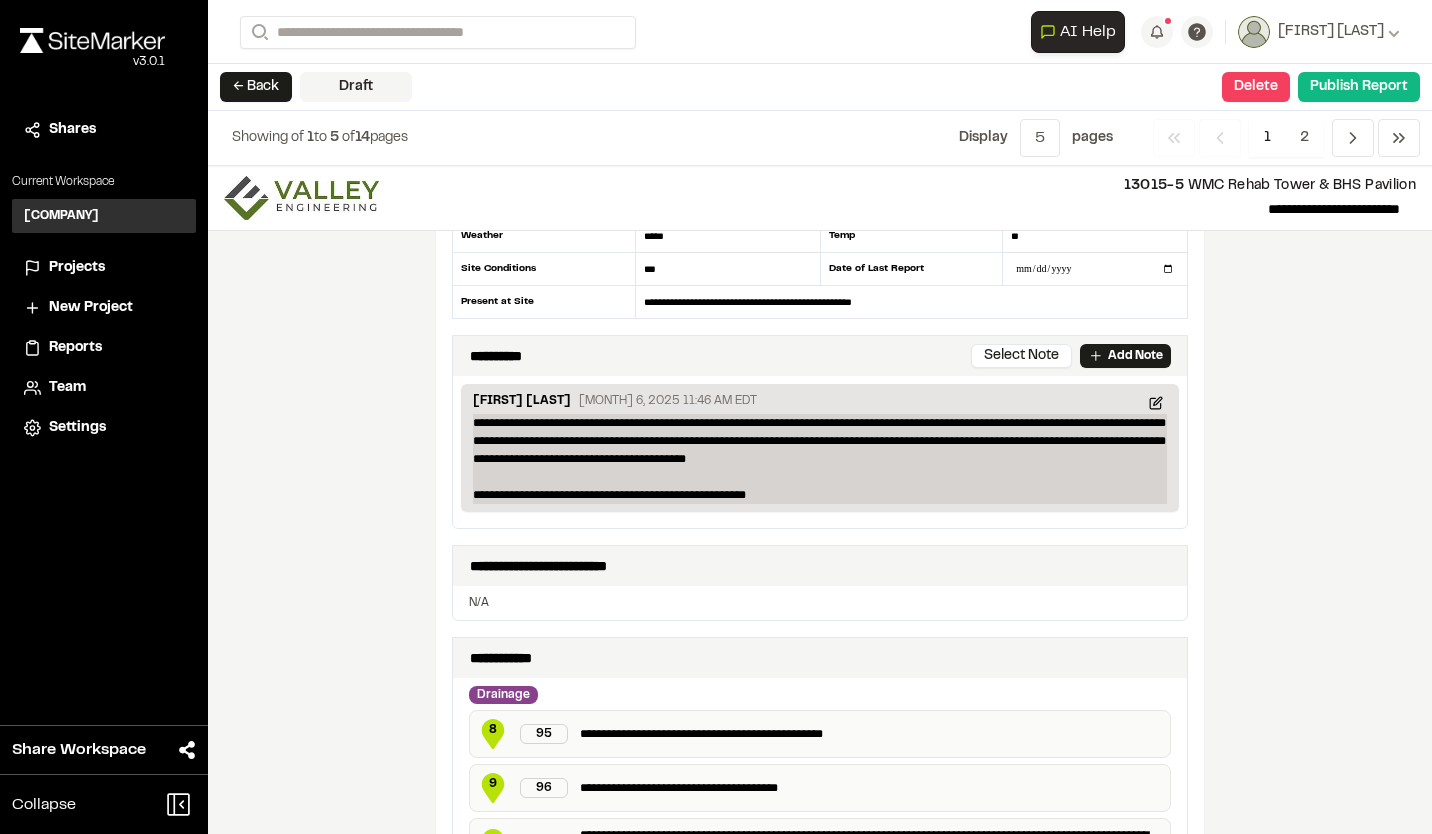 type 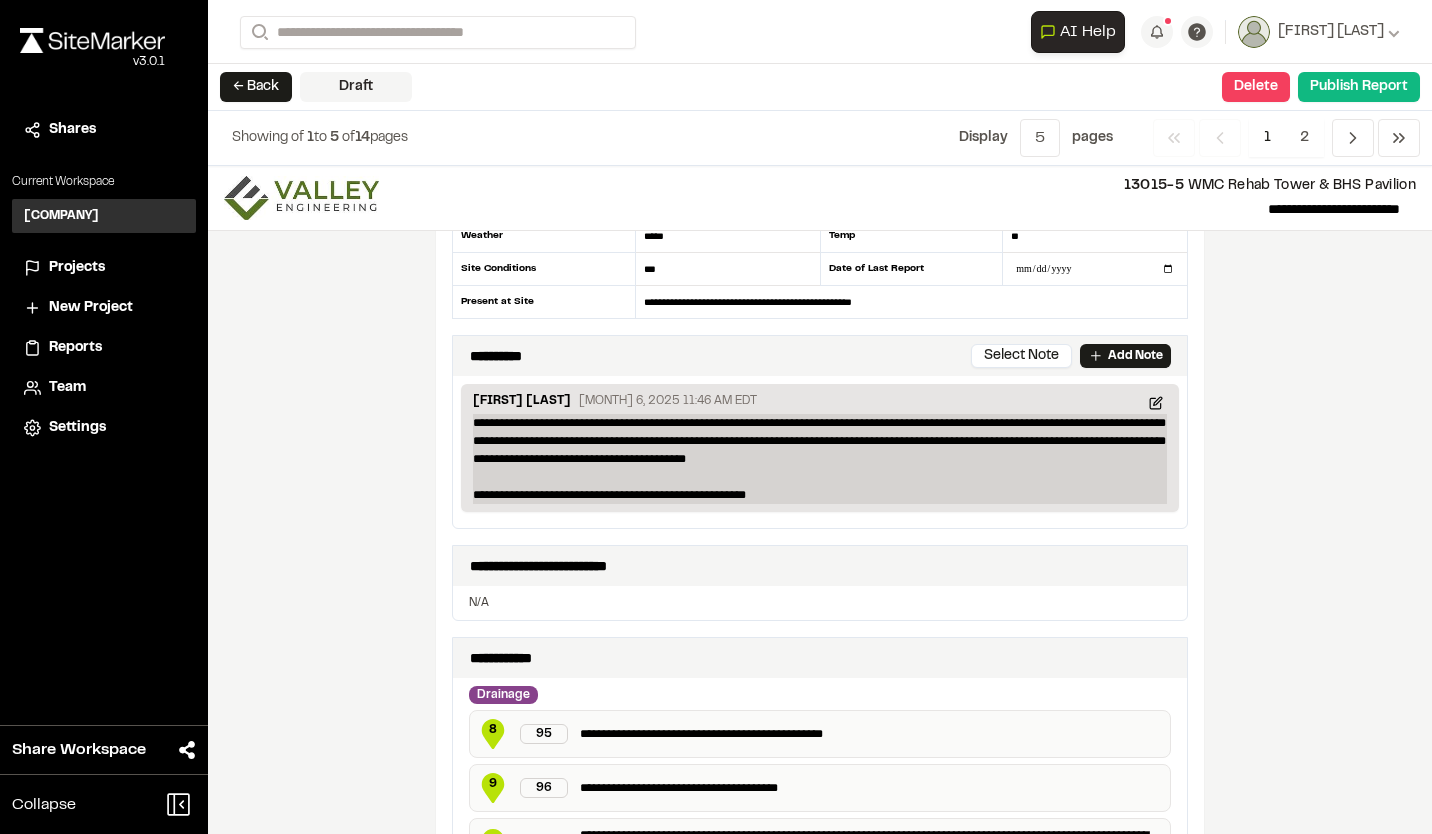 click on "**********" at bounding box center (820, 459) 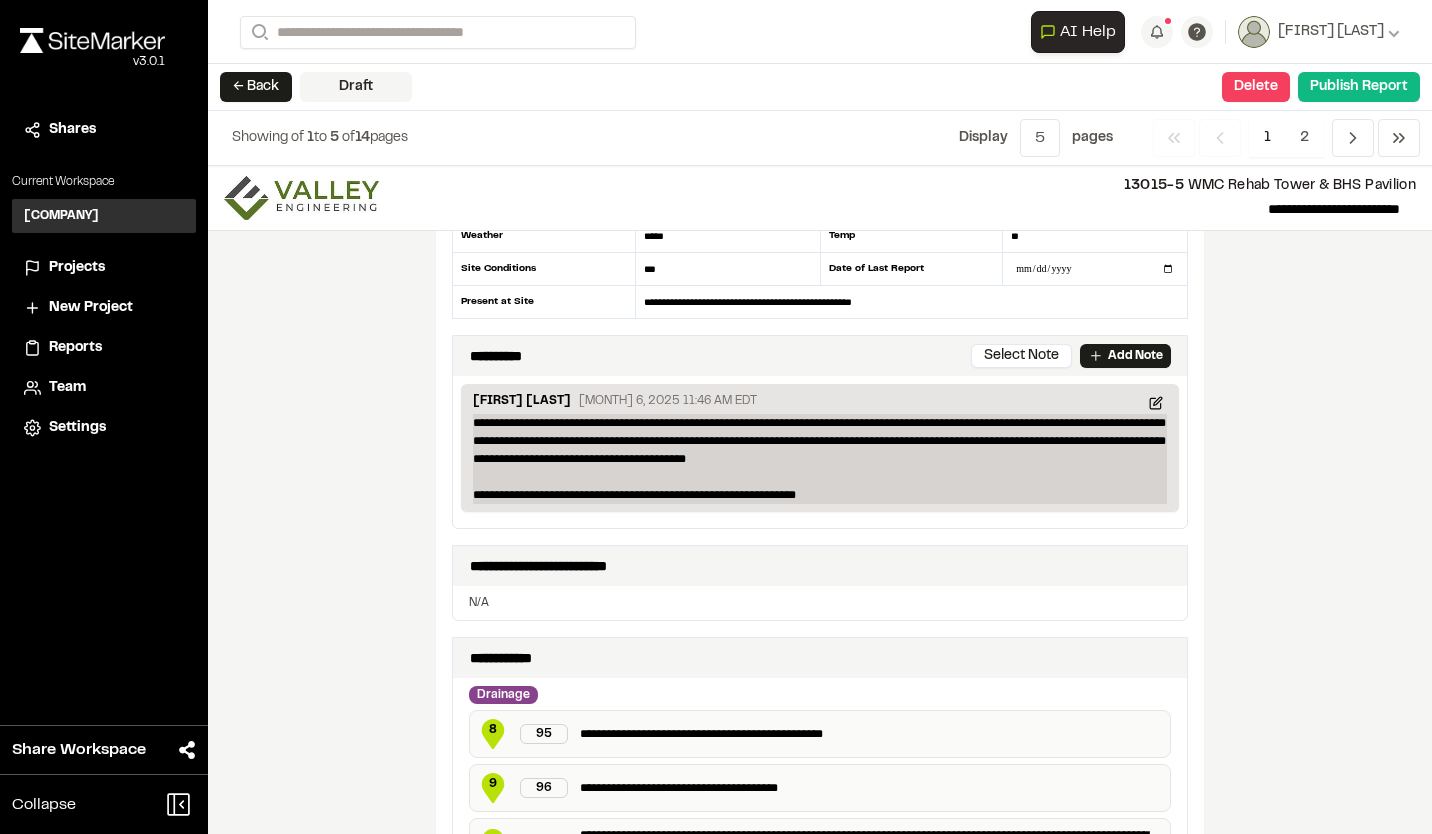 click on "**********" at bounding box center (820, 459) 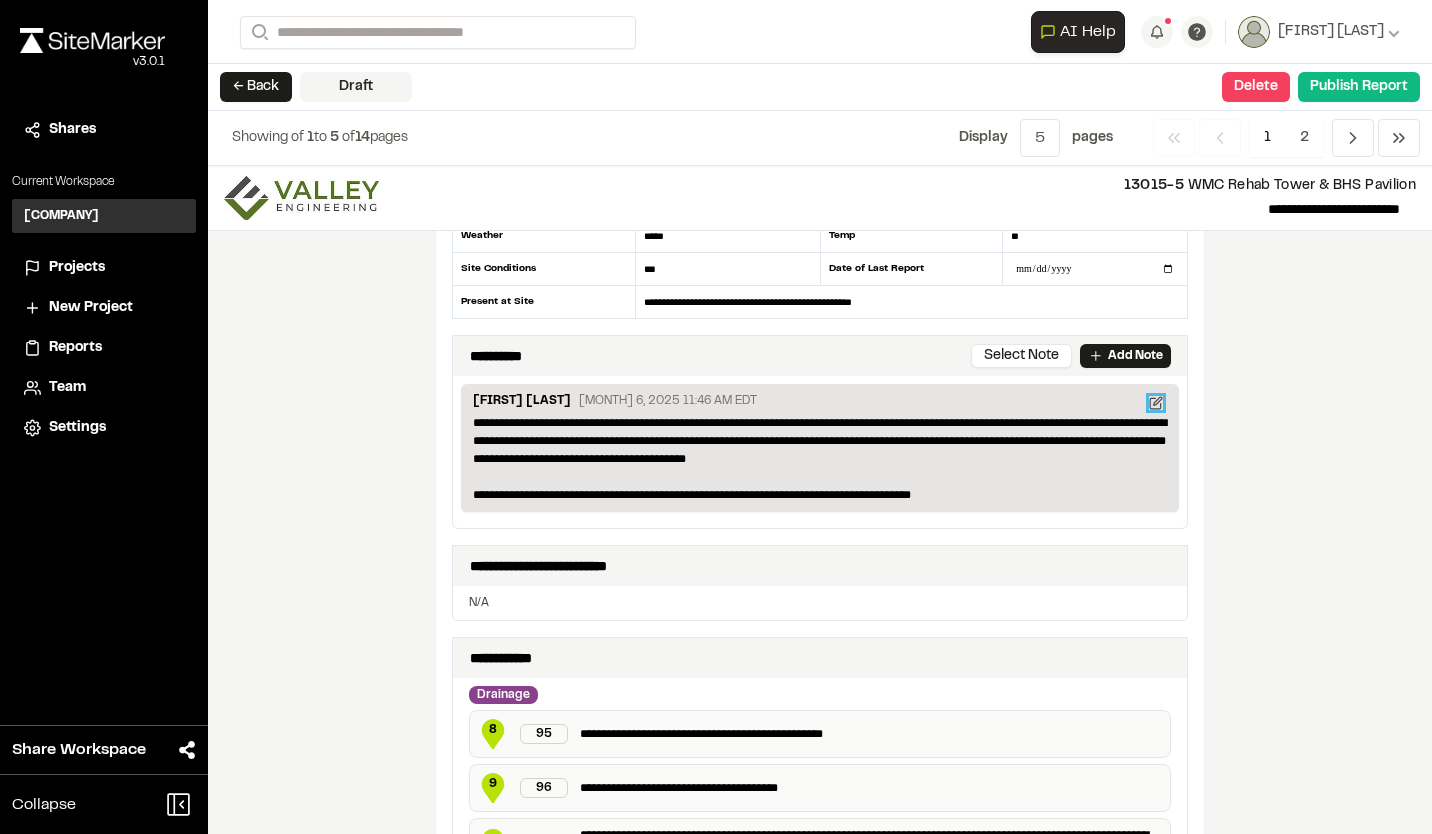 click 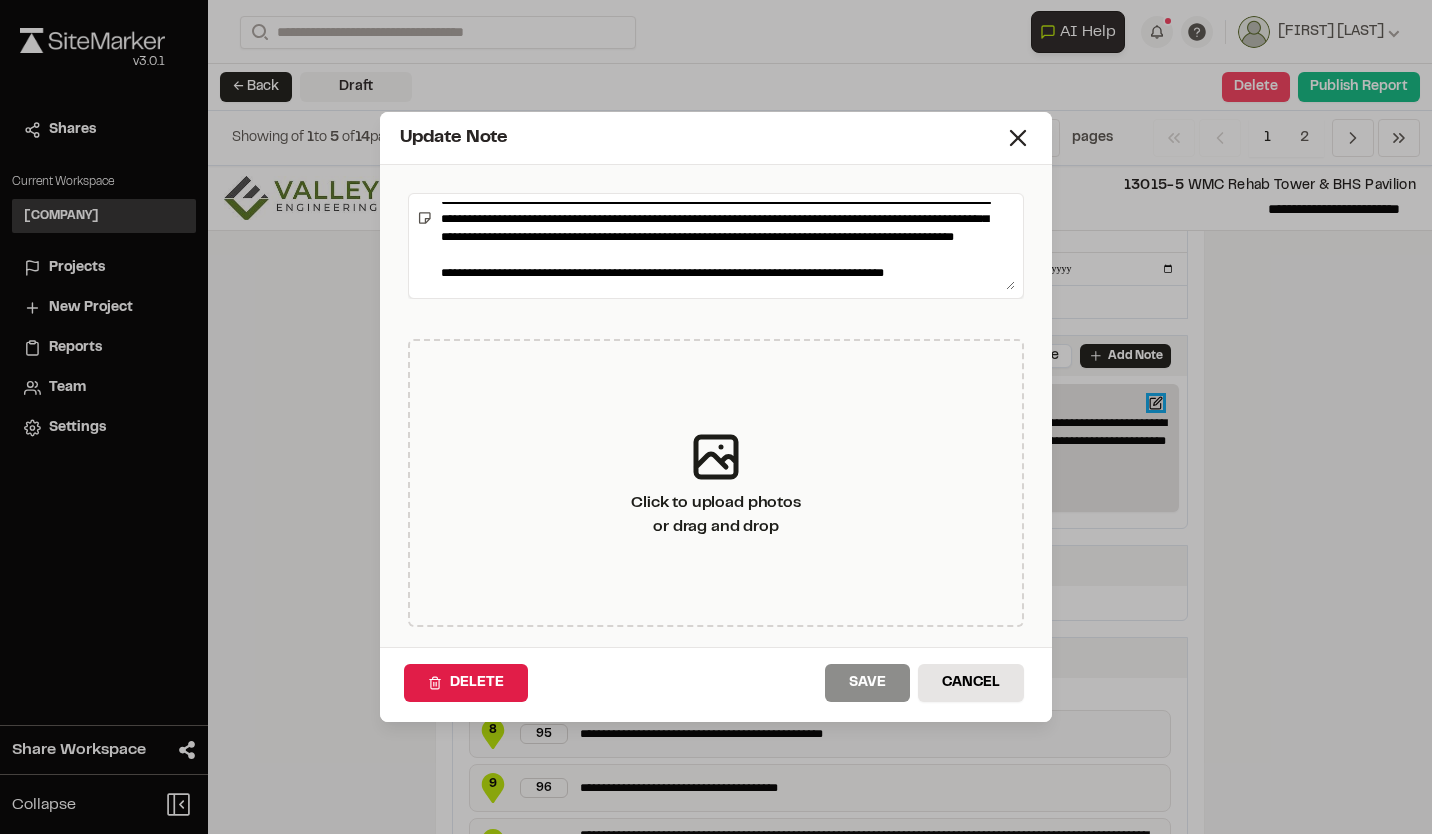 scroll, scrollTop: 36, scrollLeft: 0, axis: vertical 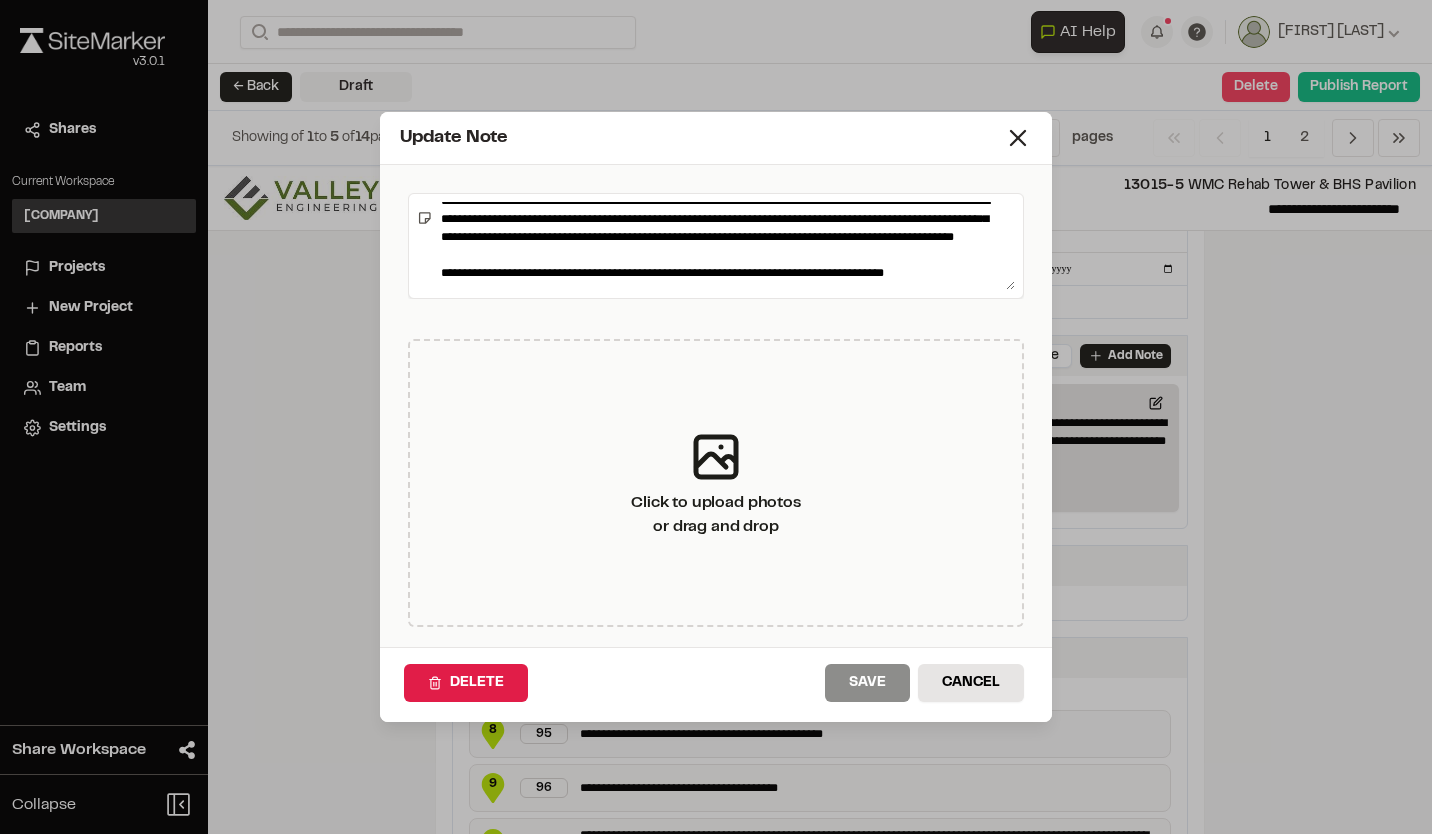 click on "**********" at bounding box center (724, 246) 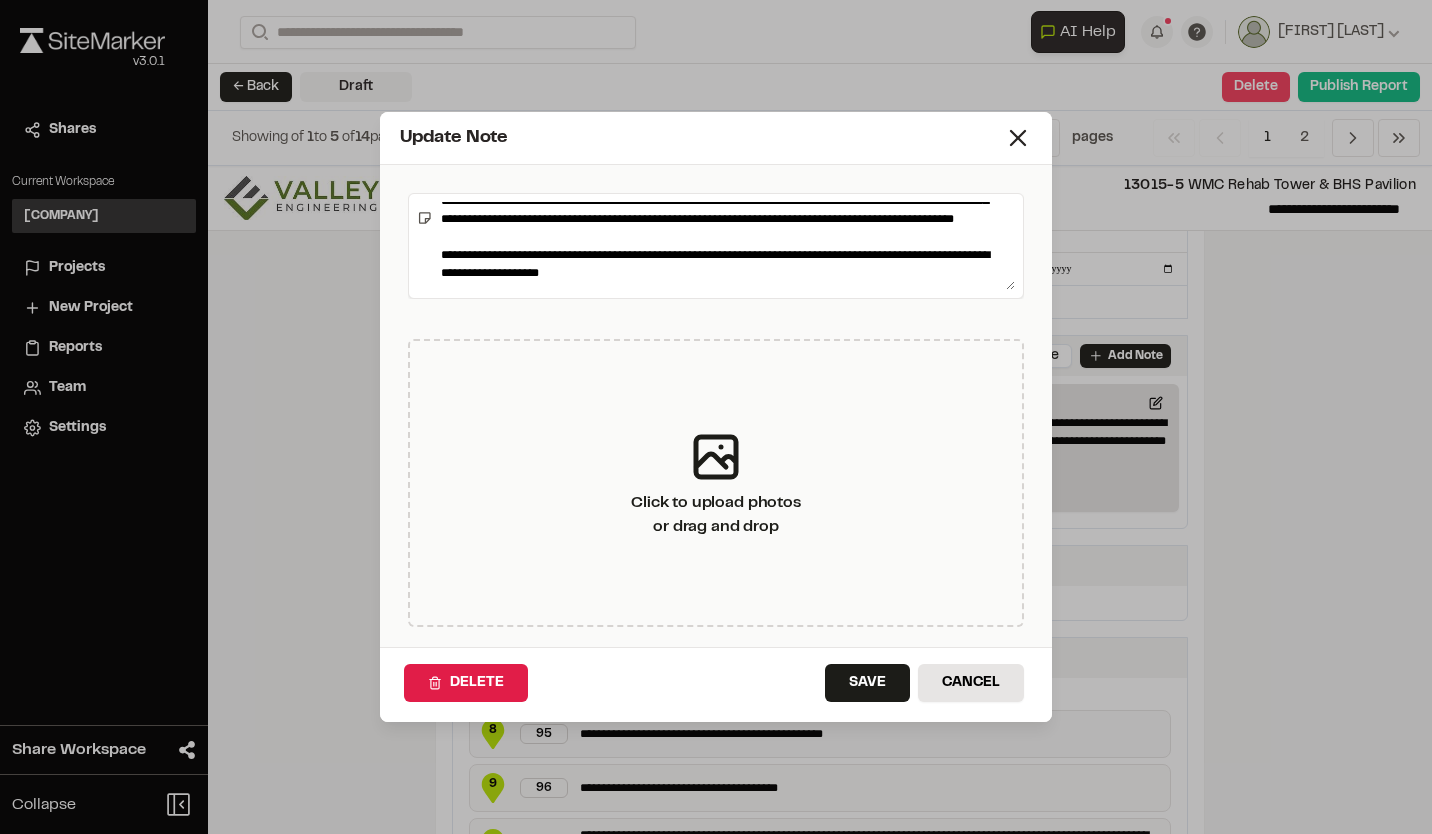 scroll, scrollTop: 0, scrollLeft: 0, axis: both 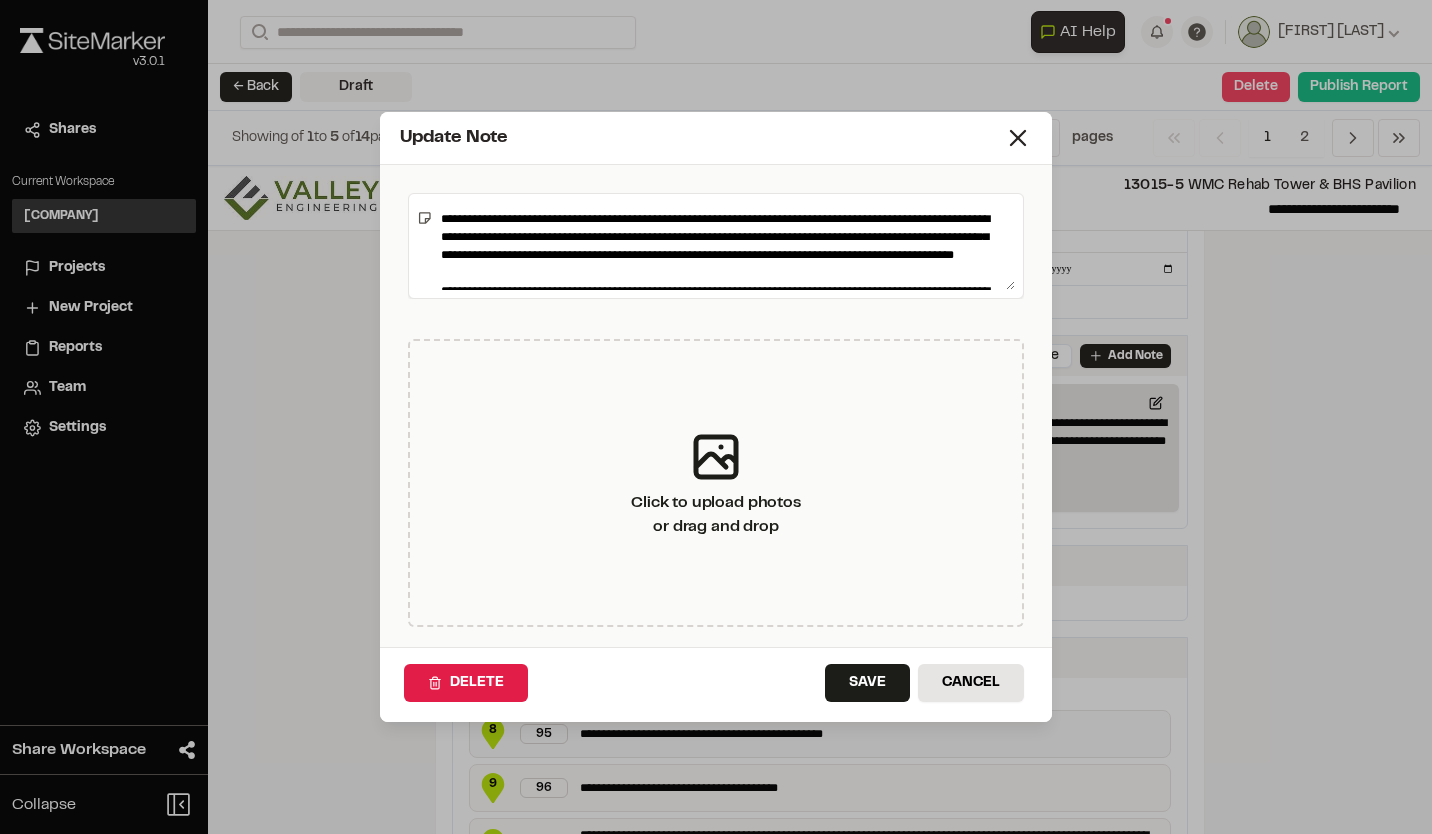 click on "**********" at bounding box center [724, 246] 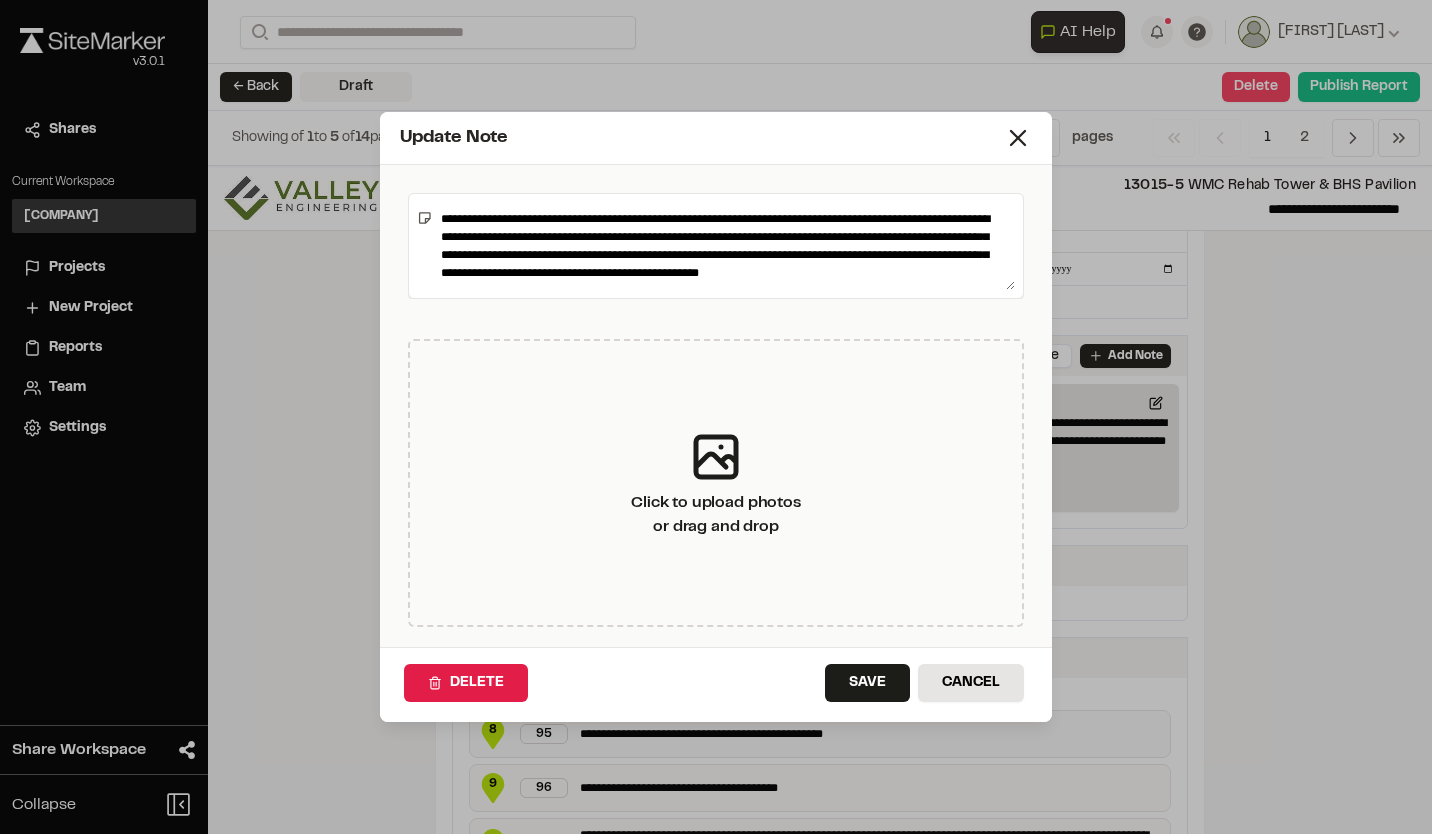 click on "**********" at bounding box center [724, 246] 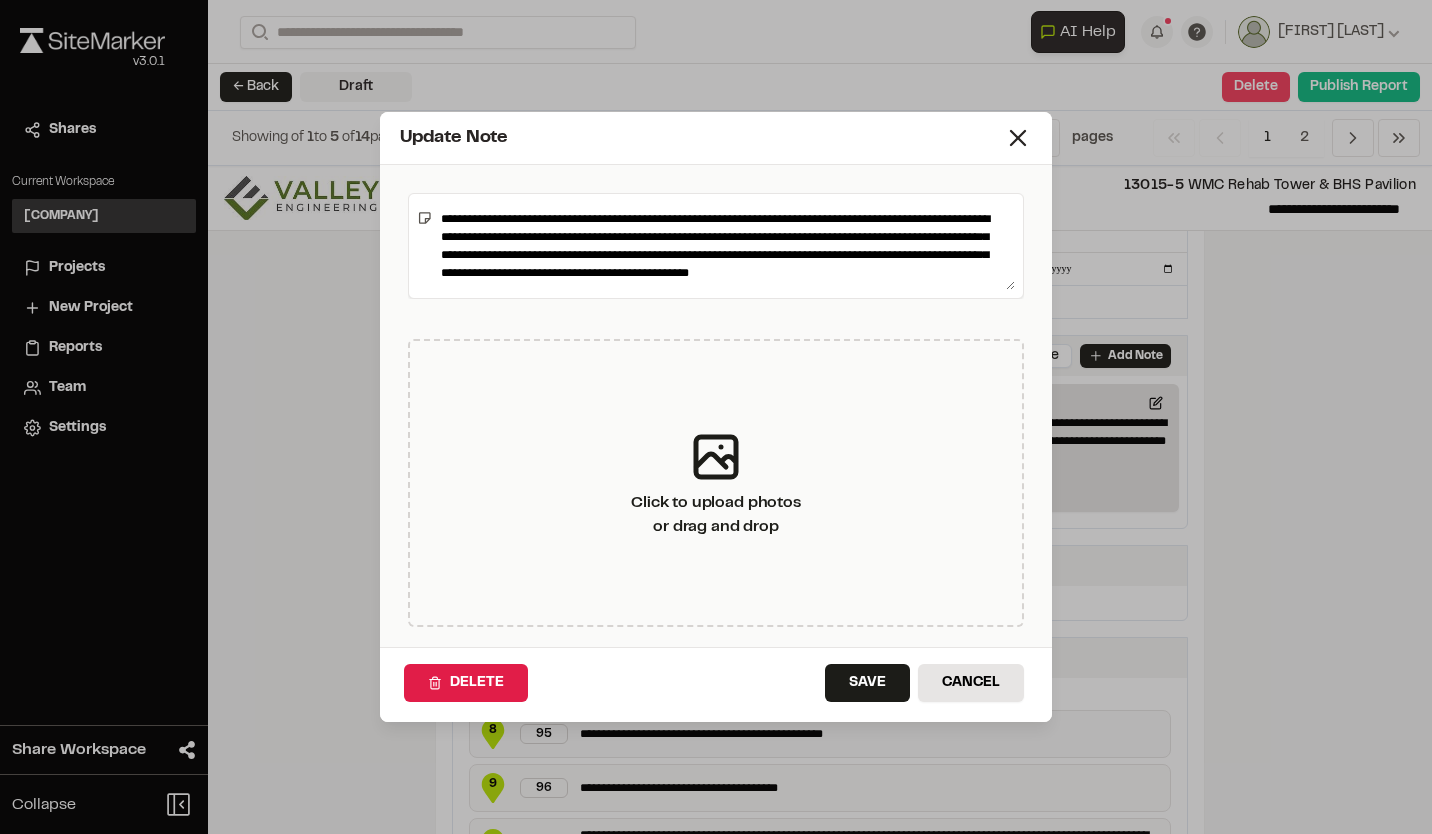 click on "**********" at bounding box center [724, 246] 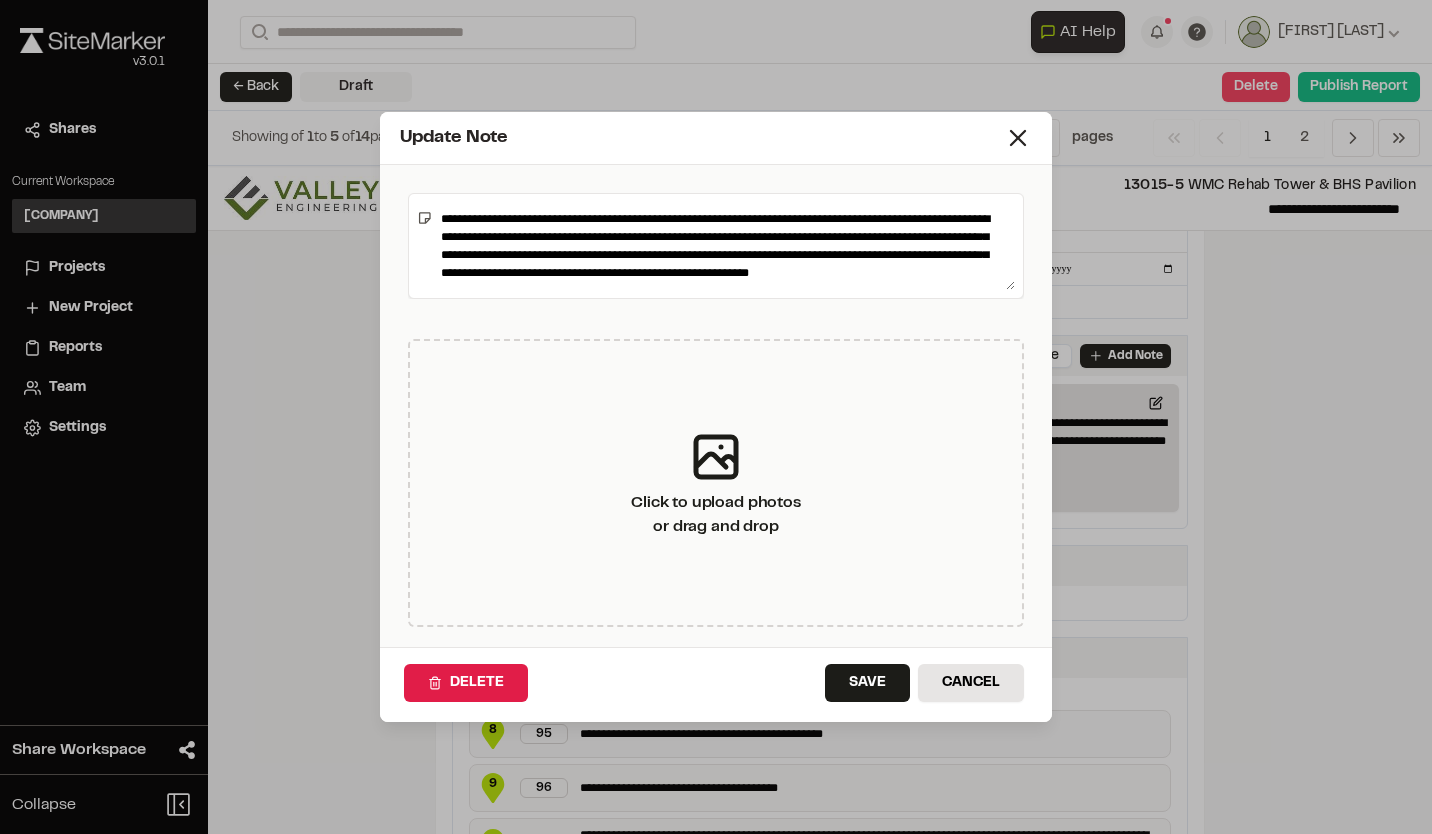 click on "**********" at bounding box center [724, 246] 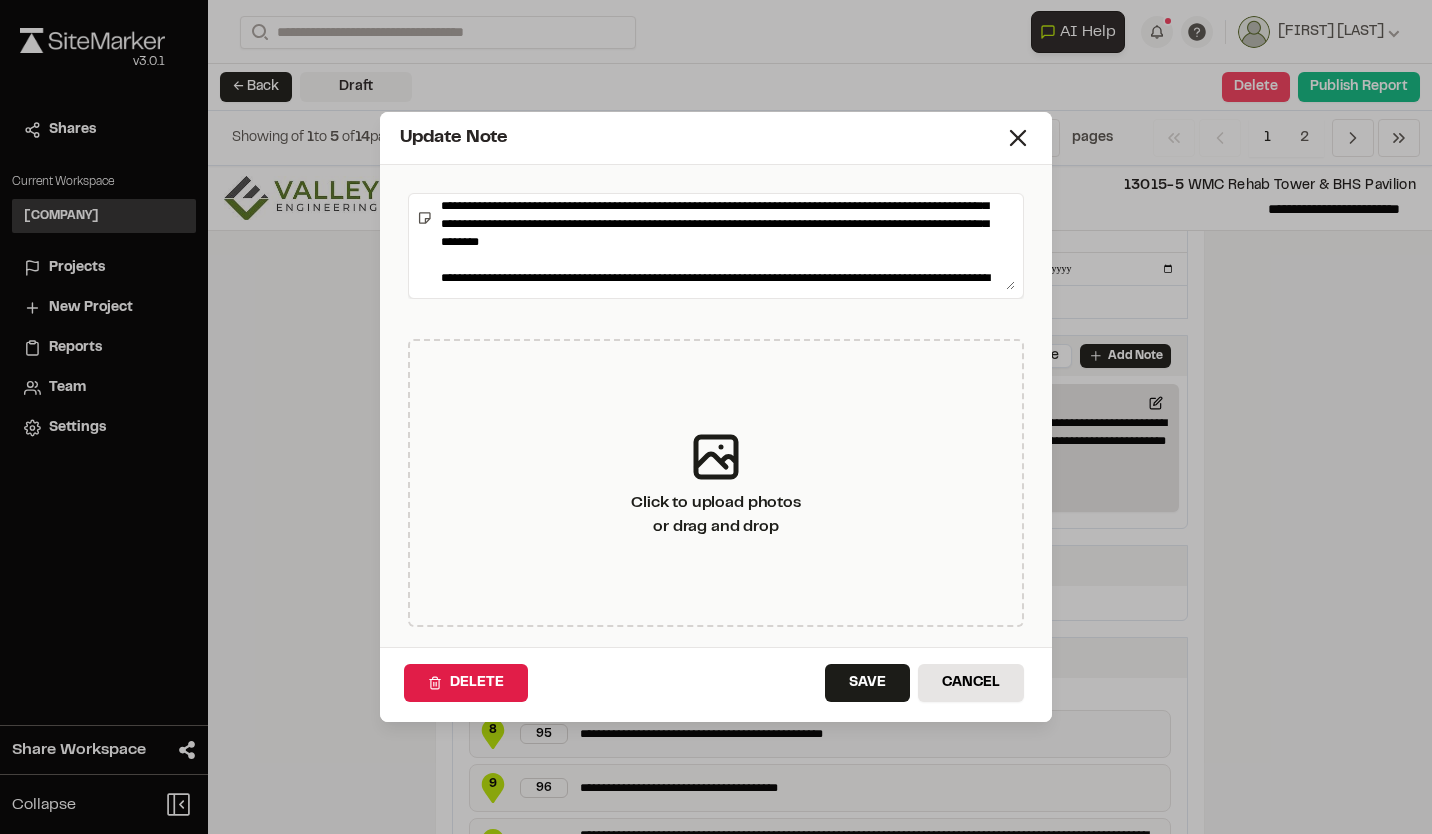 scroll, scrollTop: 72, scrollLeft: 0, axis: vertical 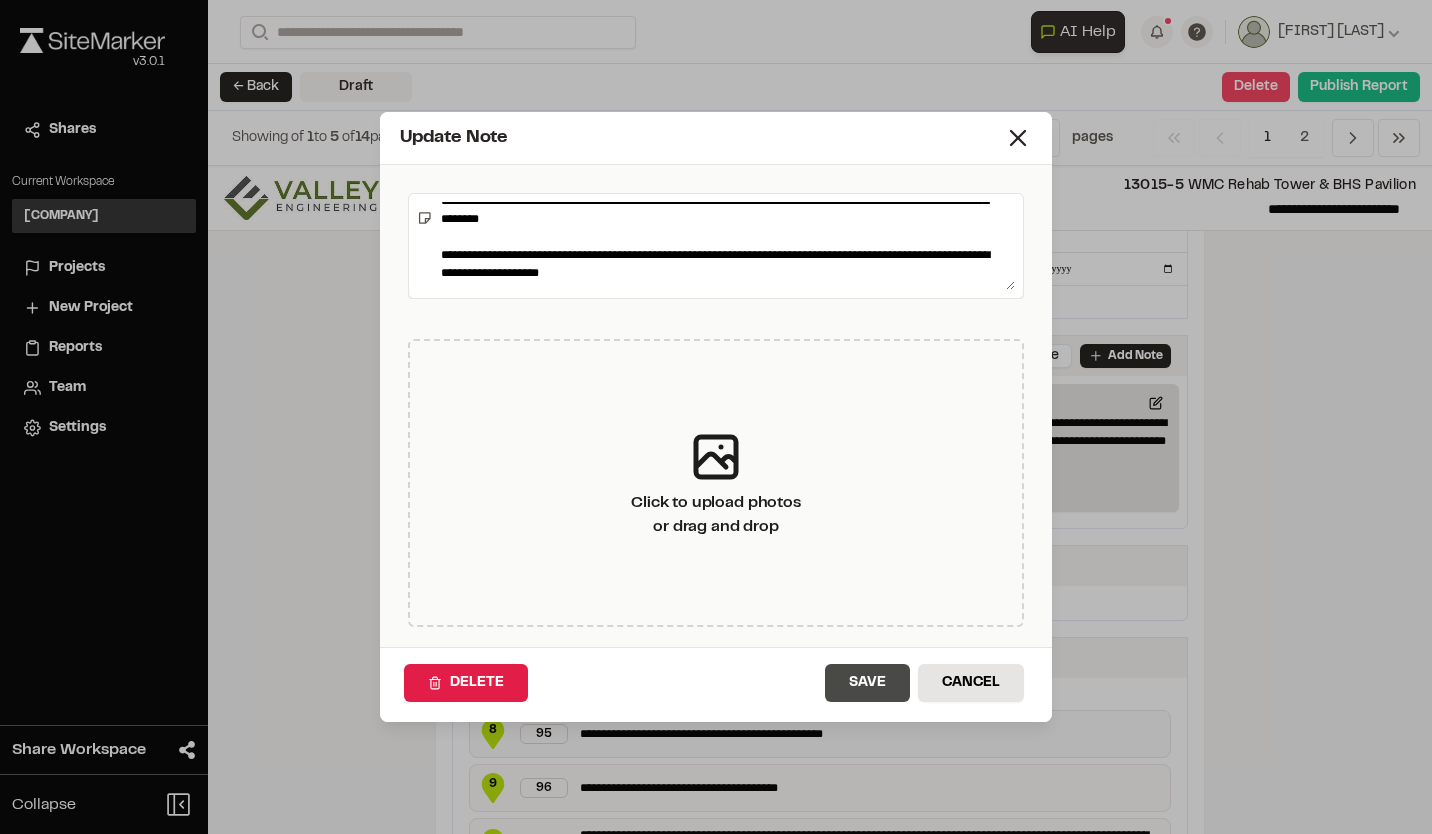 type on "**********" 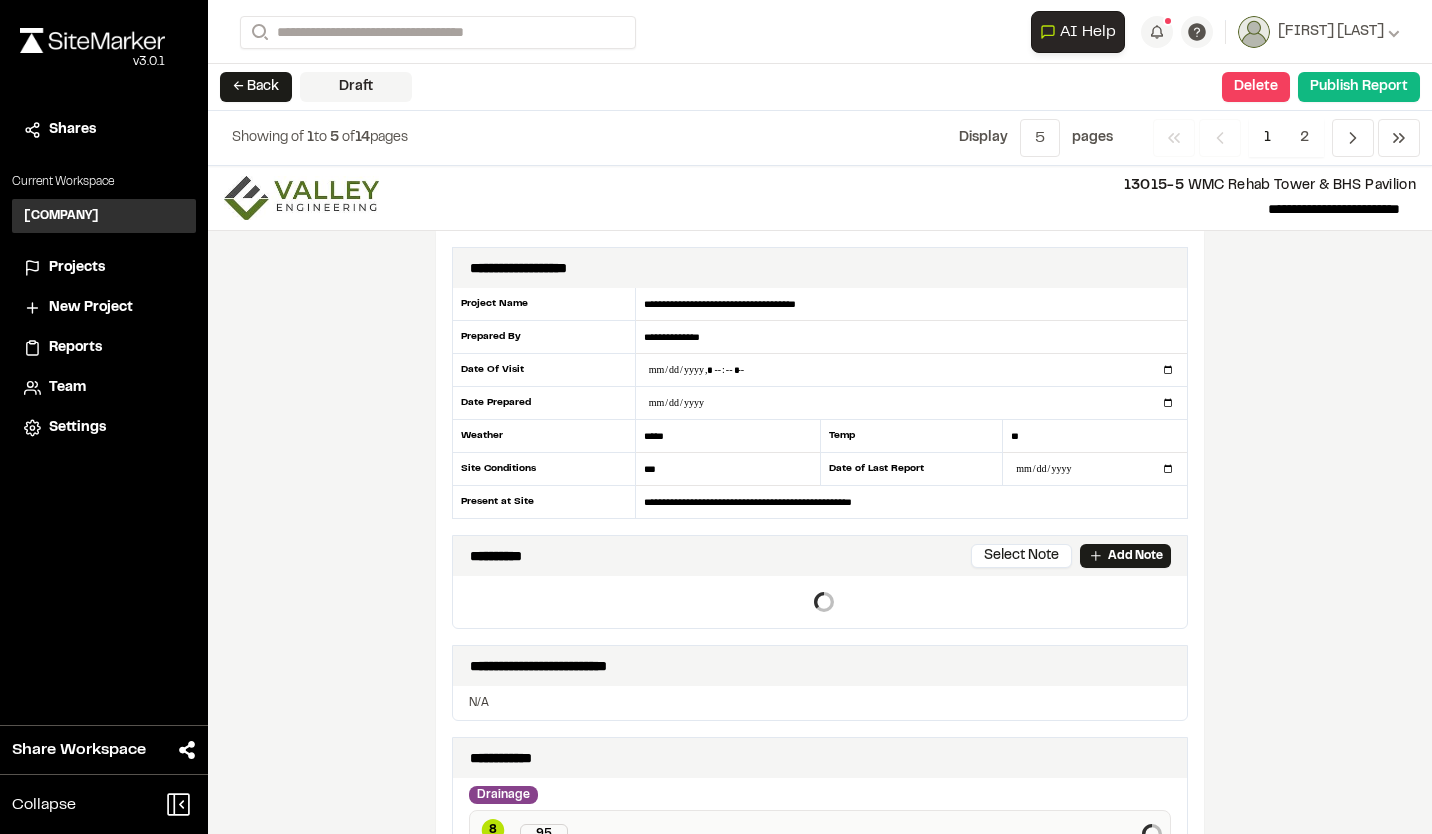 click on "12 Acres, including 2 buildings (Rehab Tower & Behavioral Health Pavilion), parking, infrastructure, traffic circle, road underneath existing Parking ..." at bounding box center [820, 500] 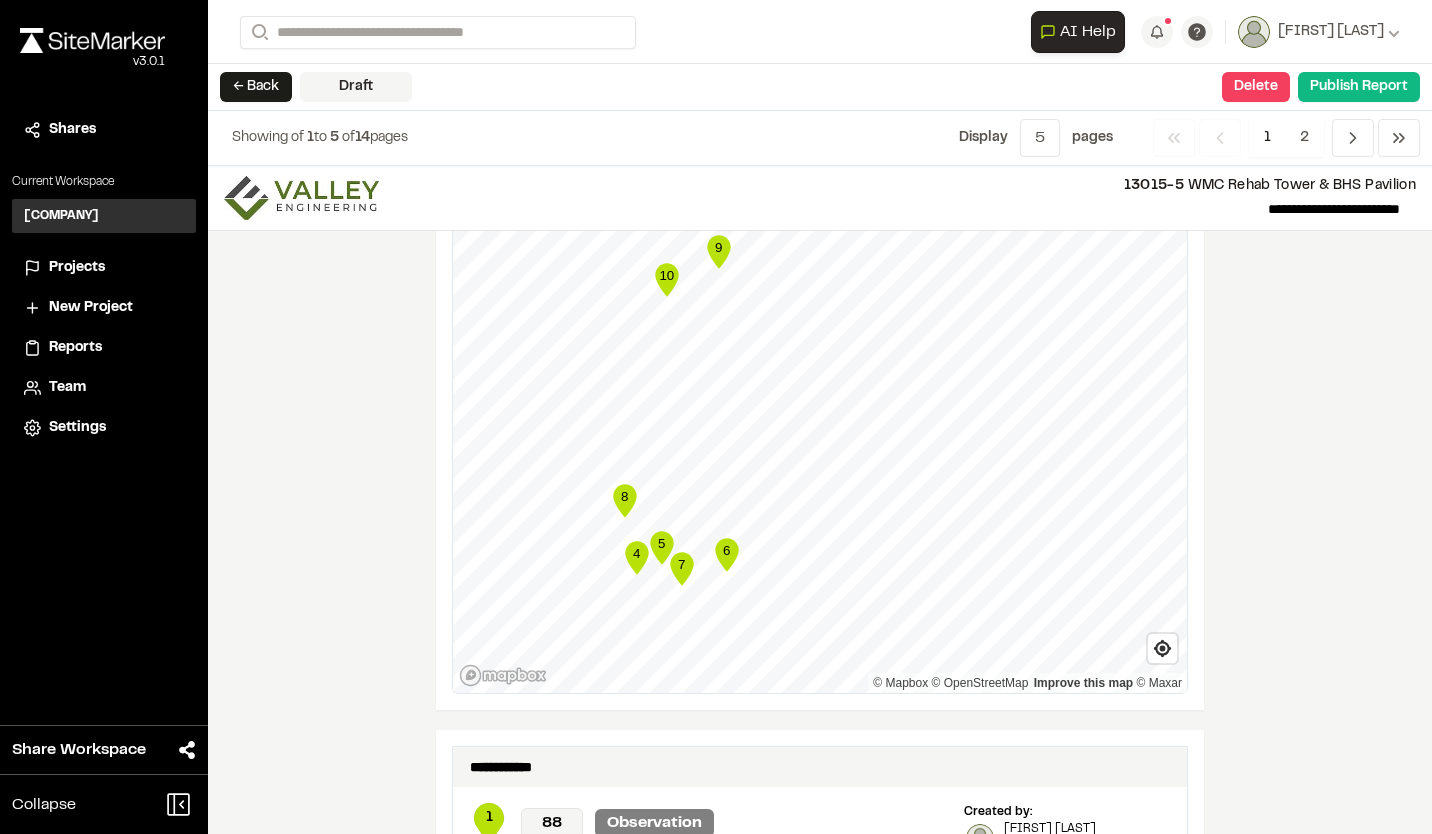 scroll, scrollTop: 2200, scrollLeft: 0, axis: vertical 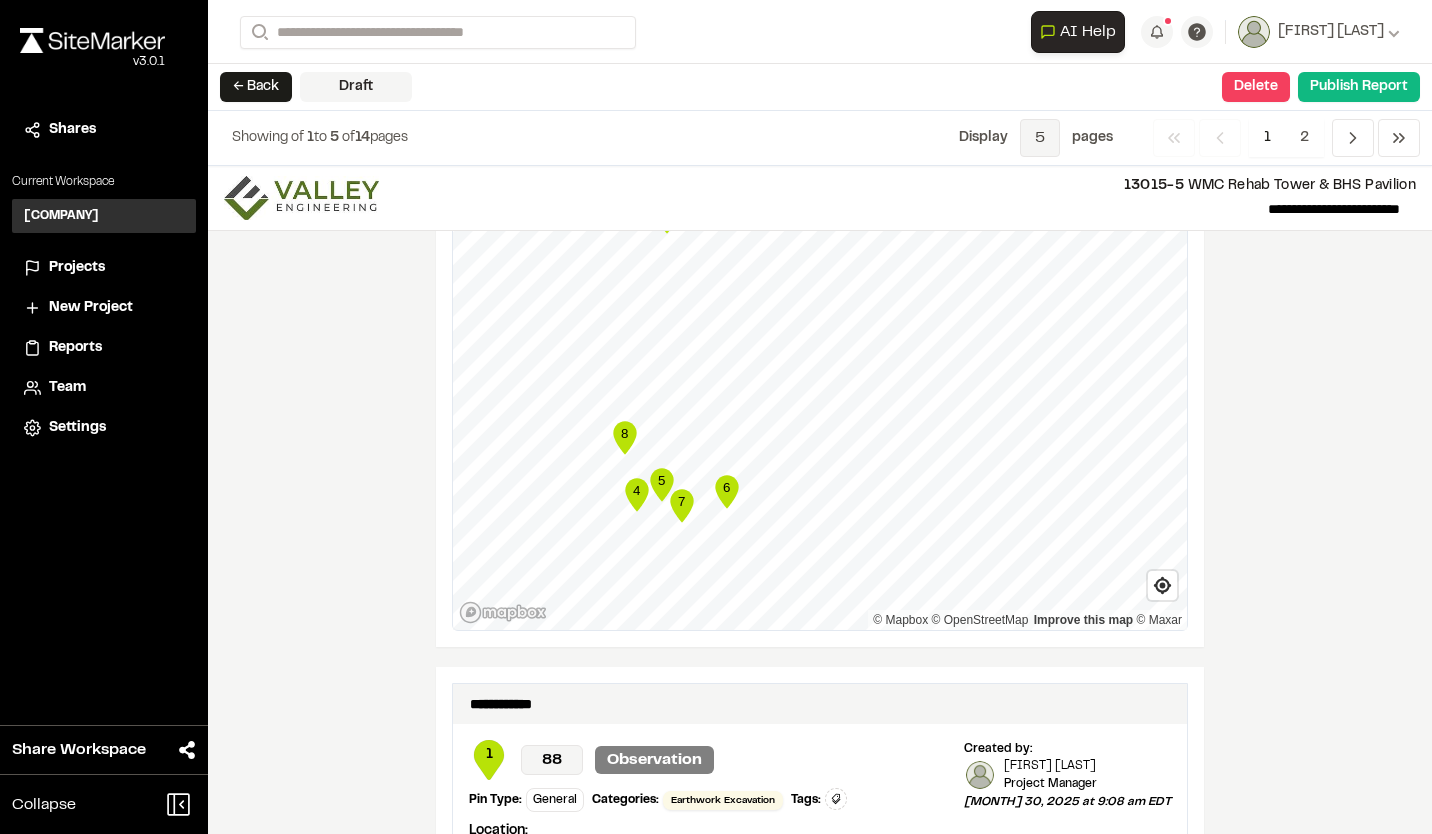 click on "5" at bounding box center [1040, 138] 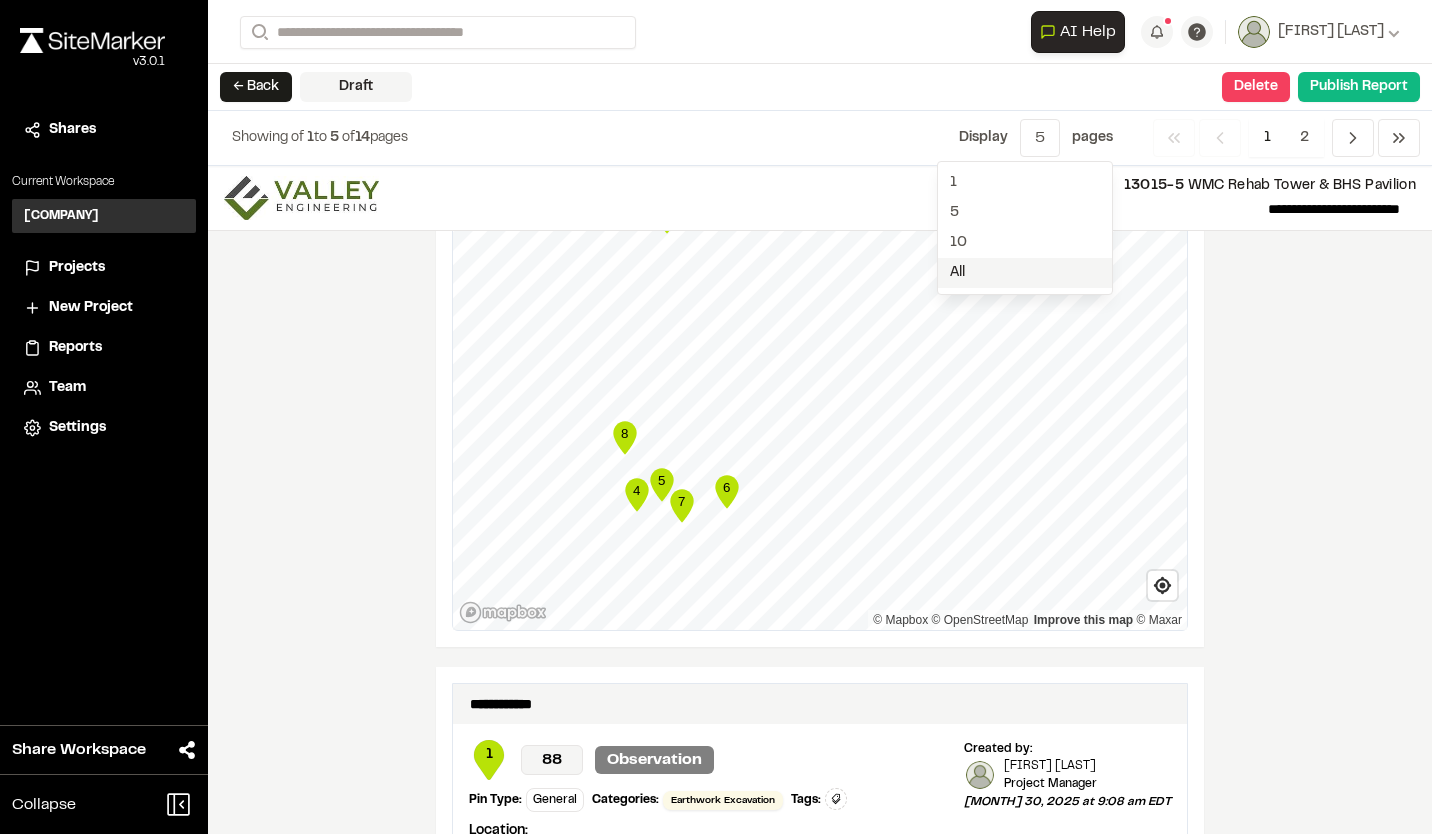 click on "All" at bounding box center [1025, 273] 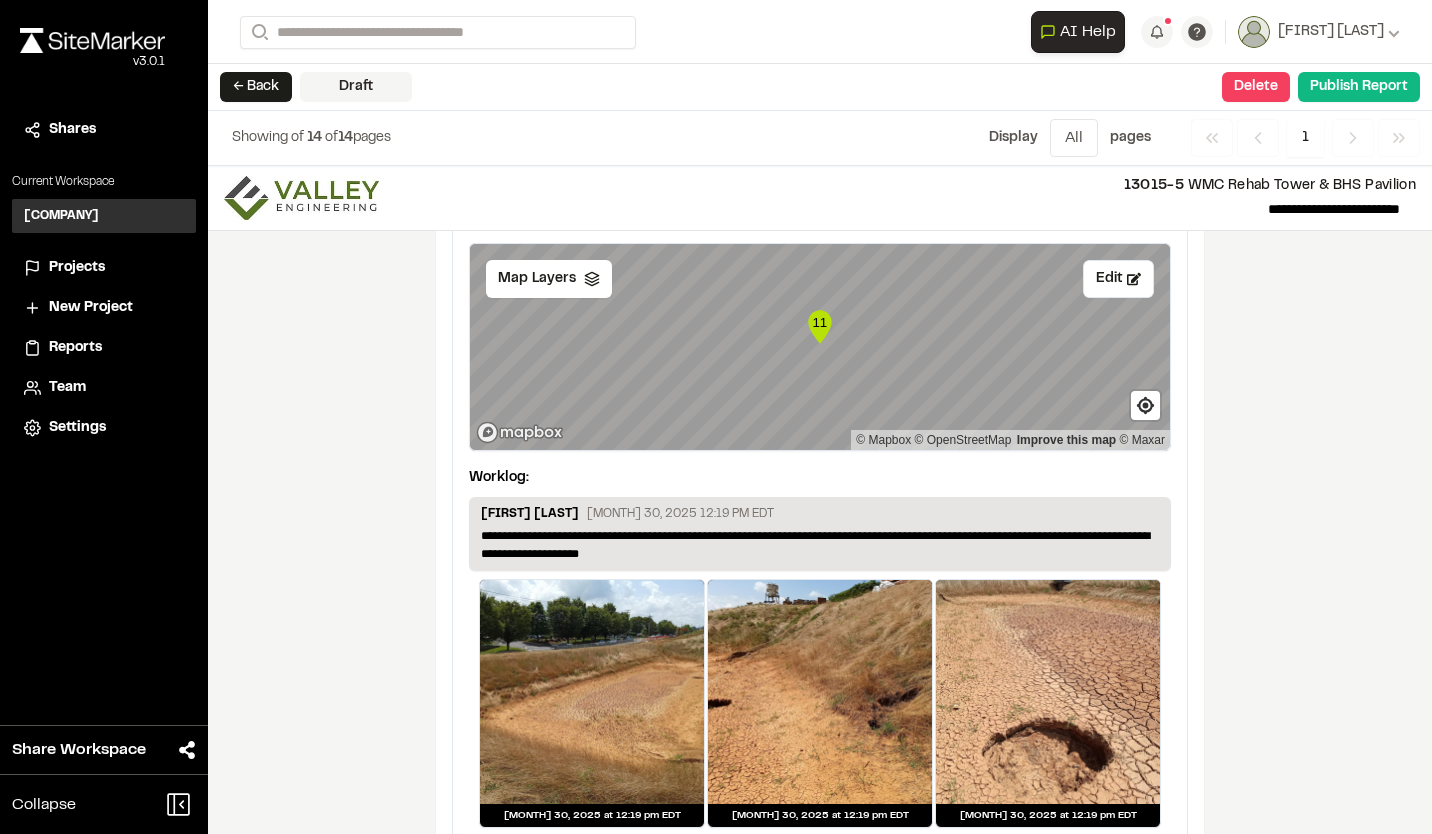 scroll, scrollTop: 11400, scrollLeft: 0, axis: vertical 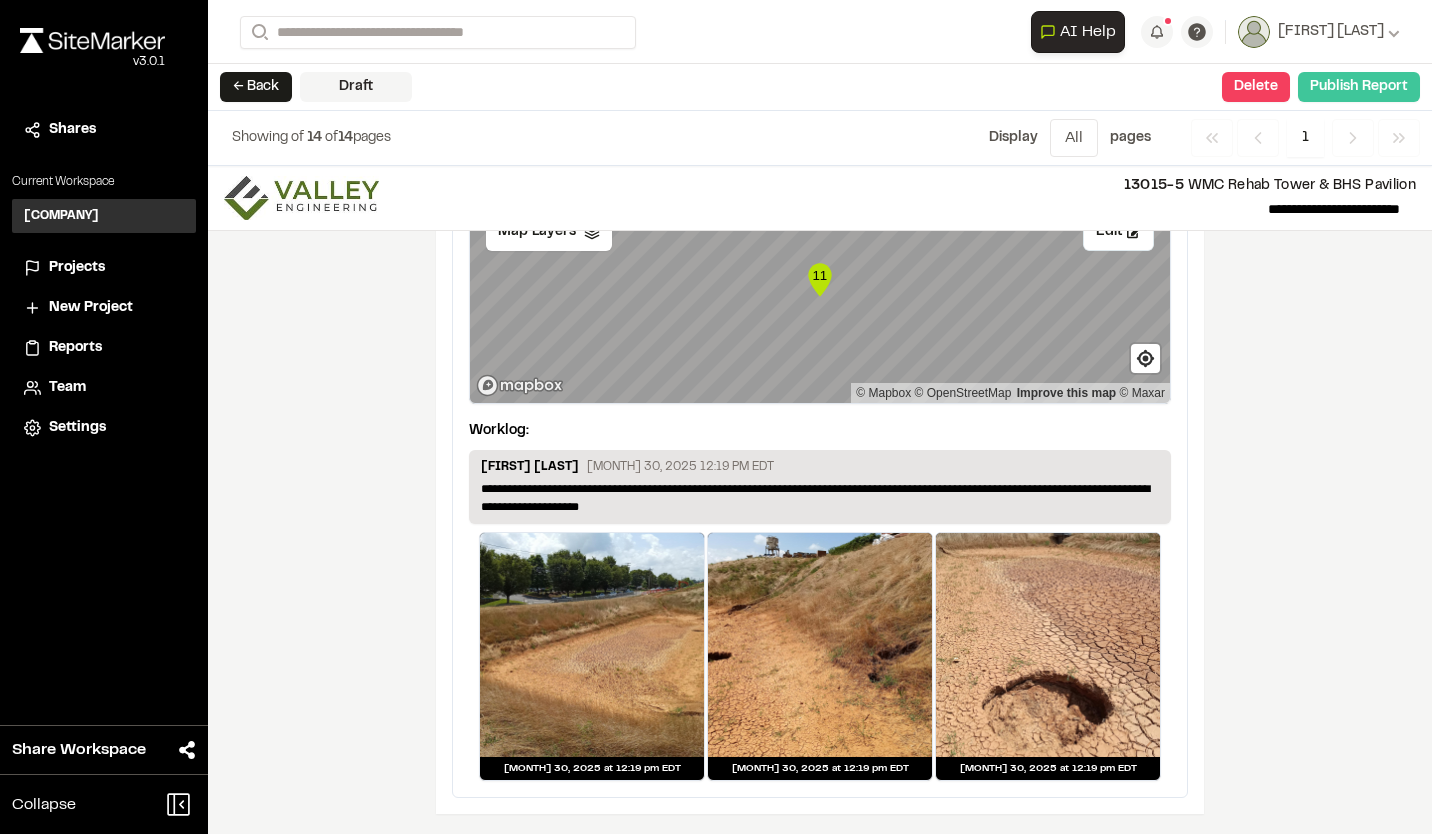 click on "Publish Report" at bounding box center [1359, 87] 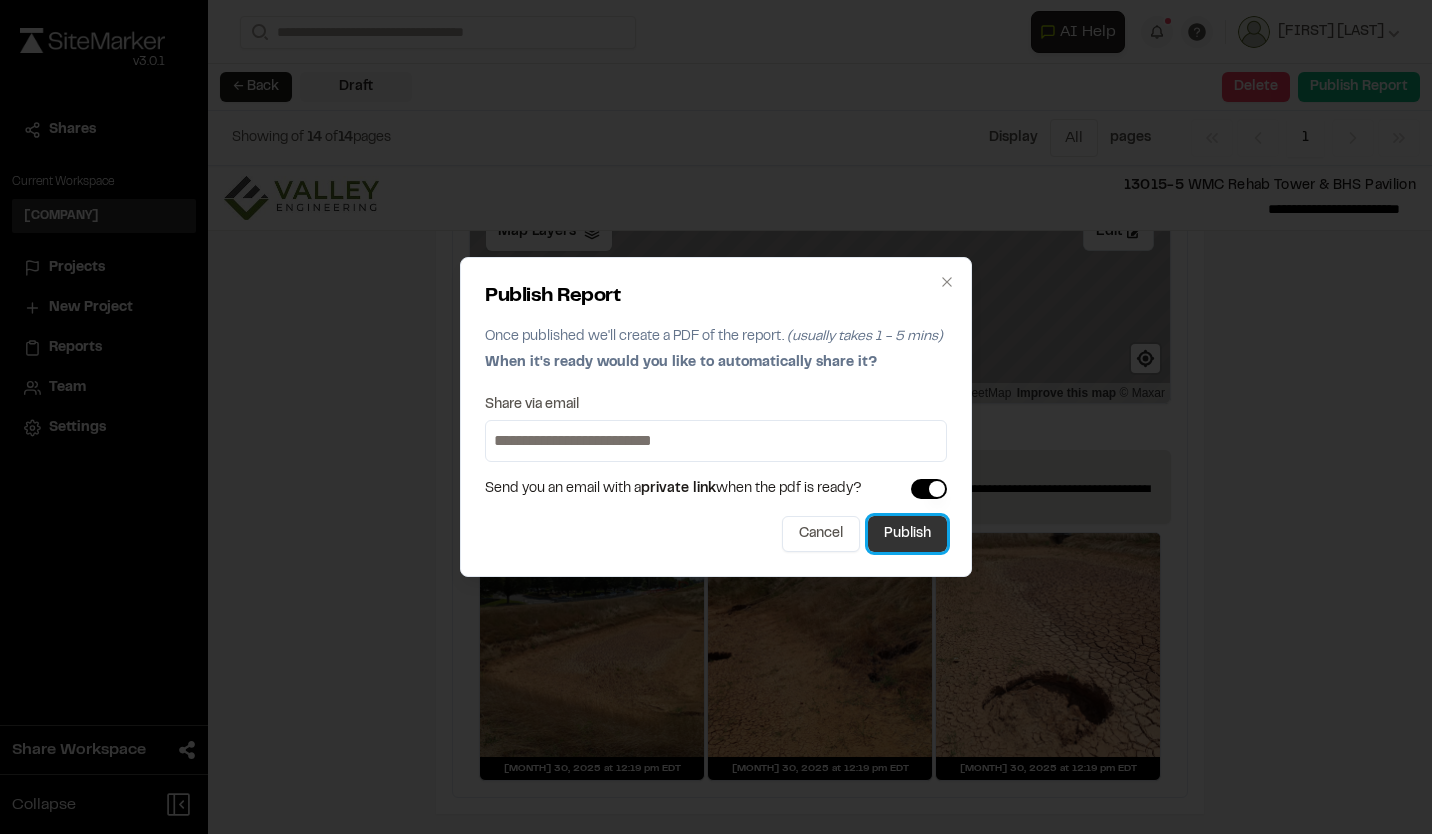 click on "Publish" at bounding box center (907, 534) 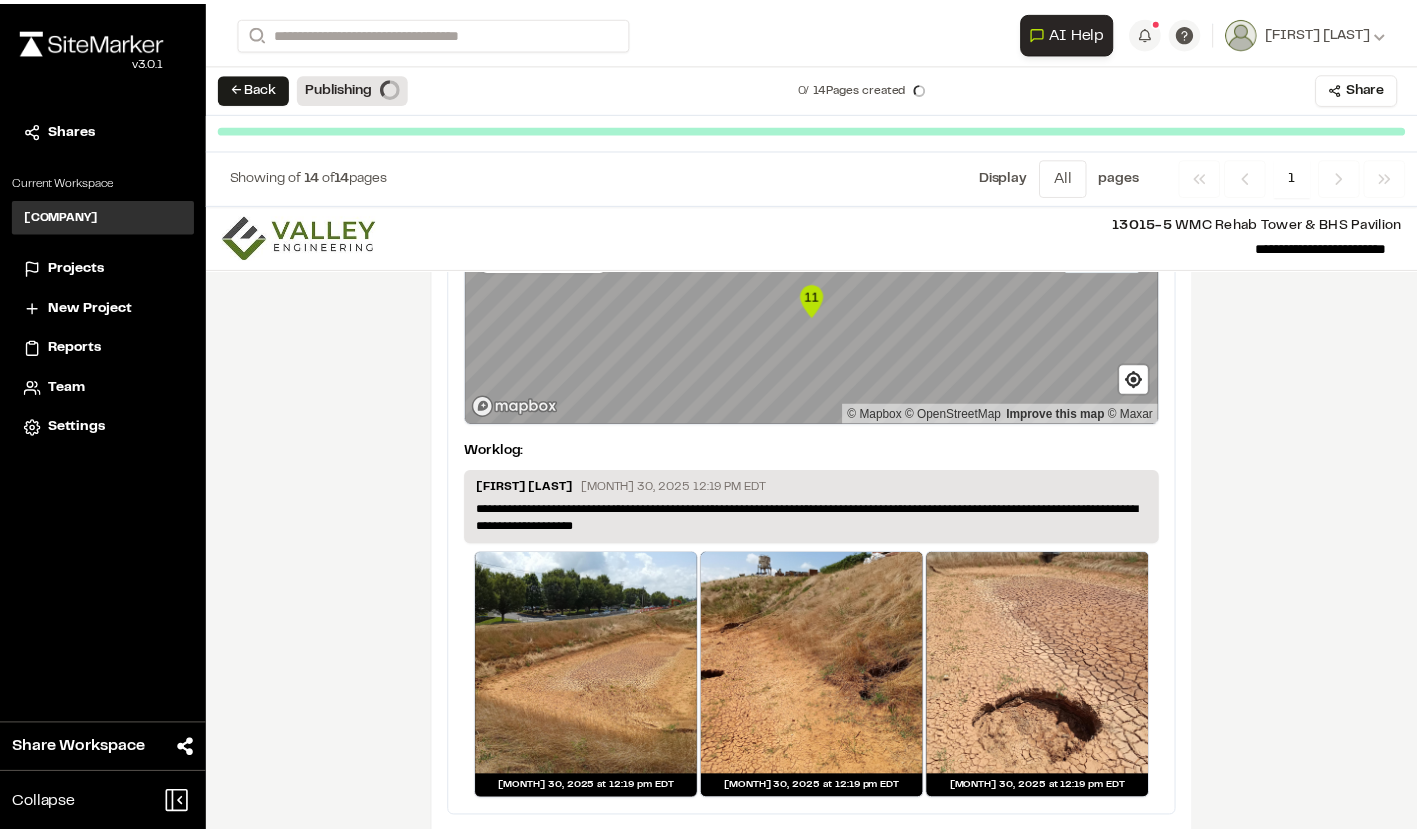 scroll, scrollTop: 11382, scrollLeft: 0, axis: vertical 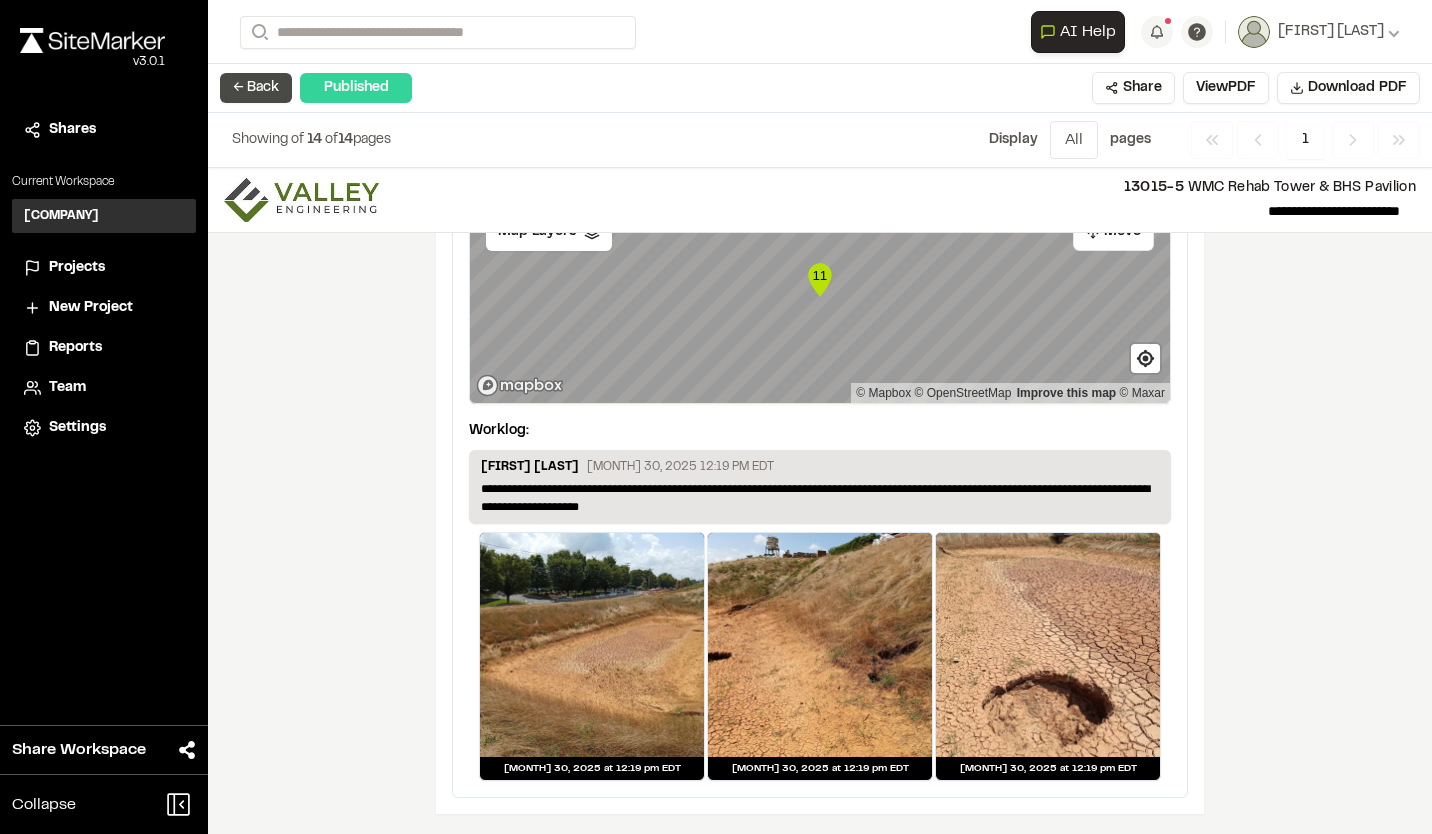 click on "← Back" at bounding box center [256, 88] 